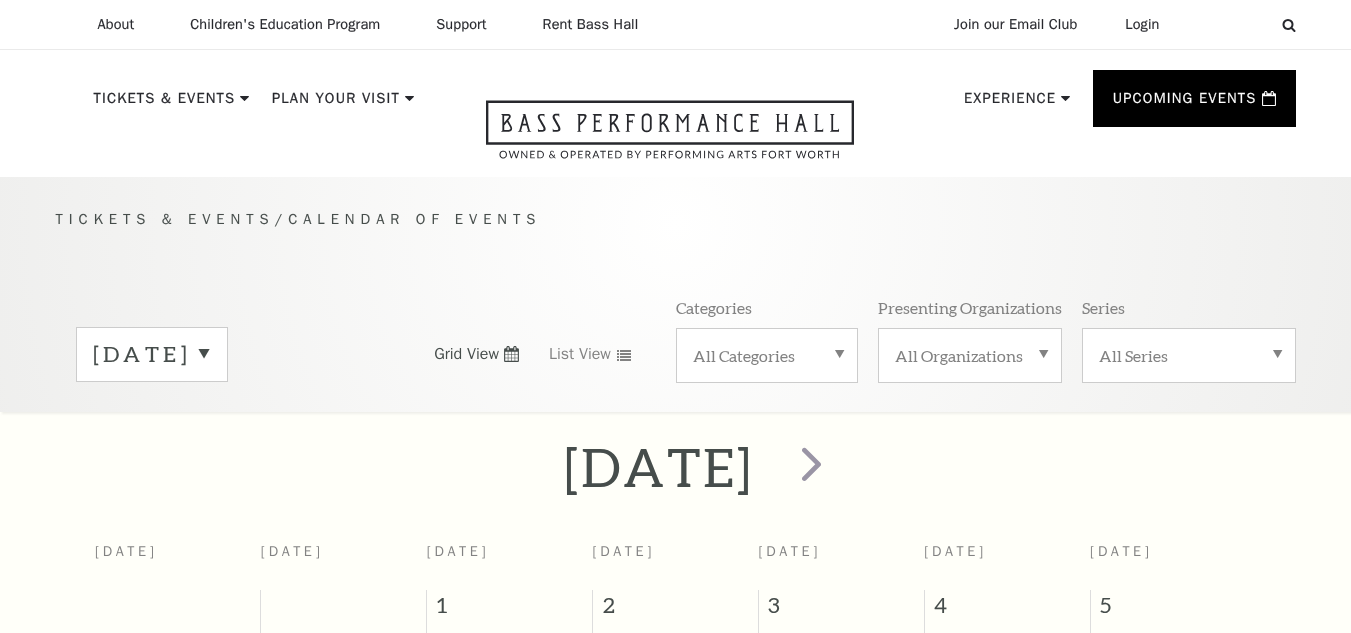 scroll, scrollTop: 177, scrollLeft: 0, axis: vertical 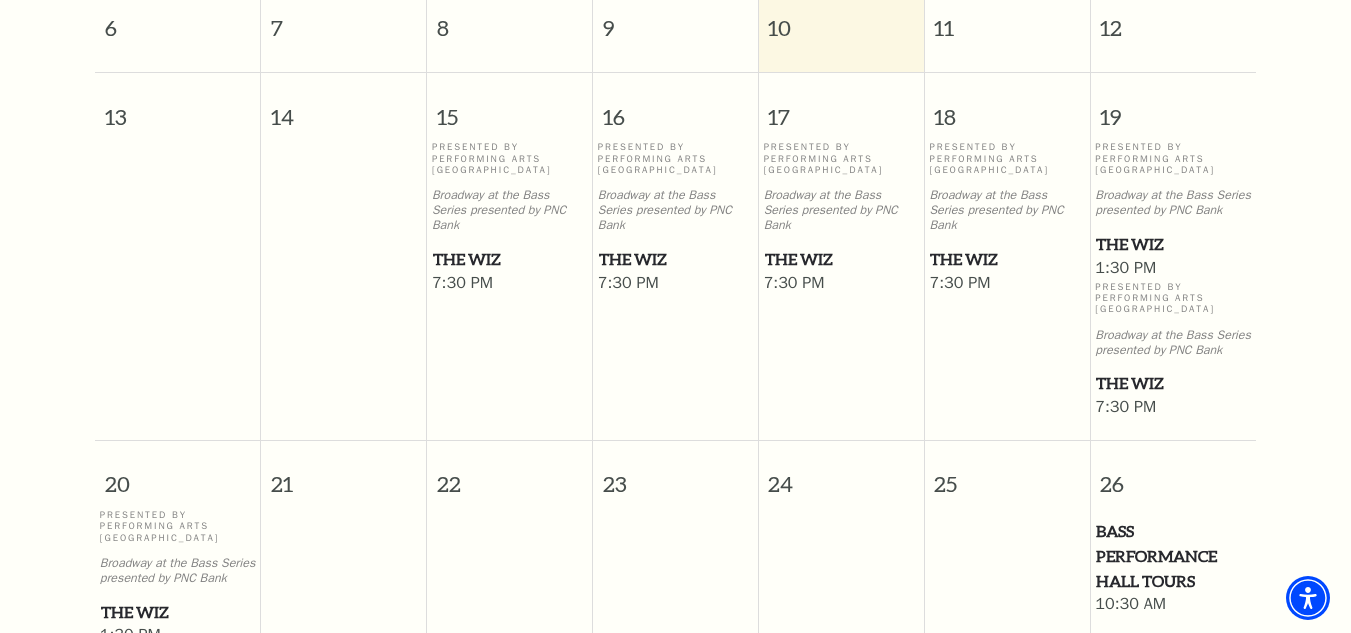 click on "The Wiz" at bounding box center (509, 259) 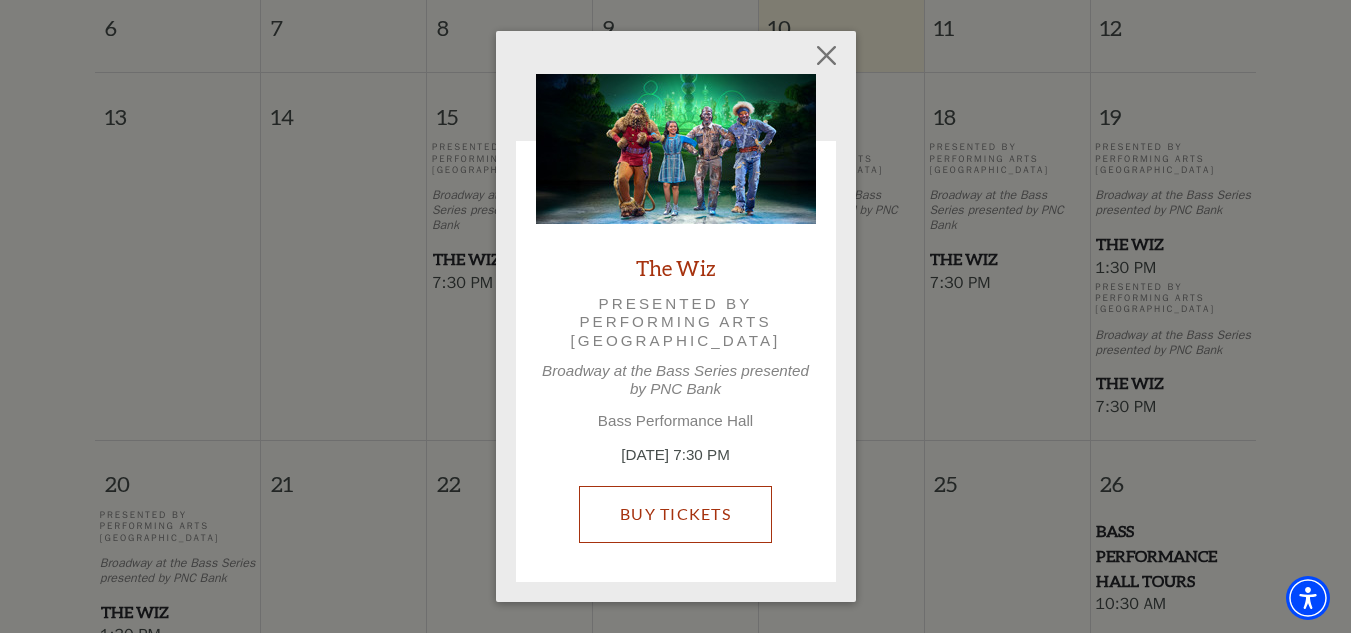click on "Buy Tickets" at bounding box center (675, 514) 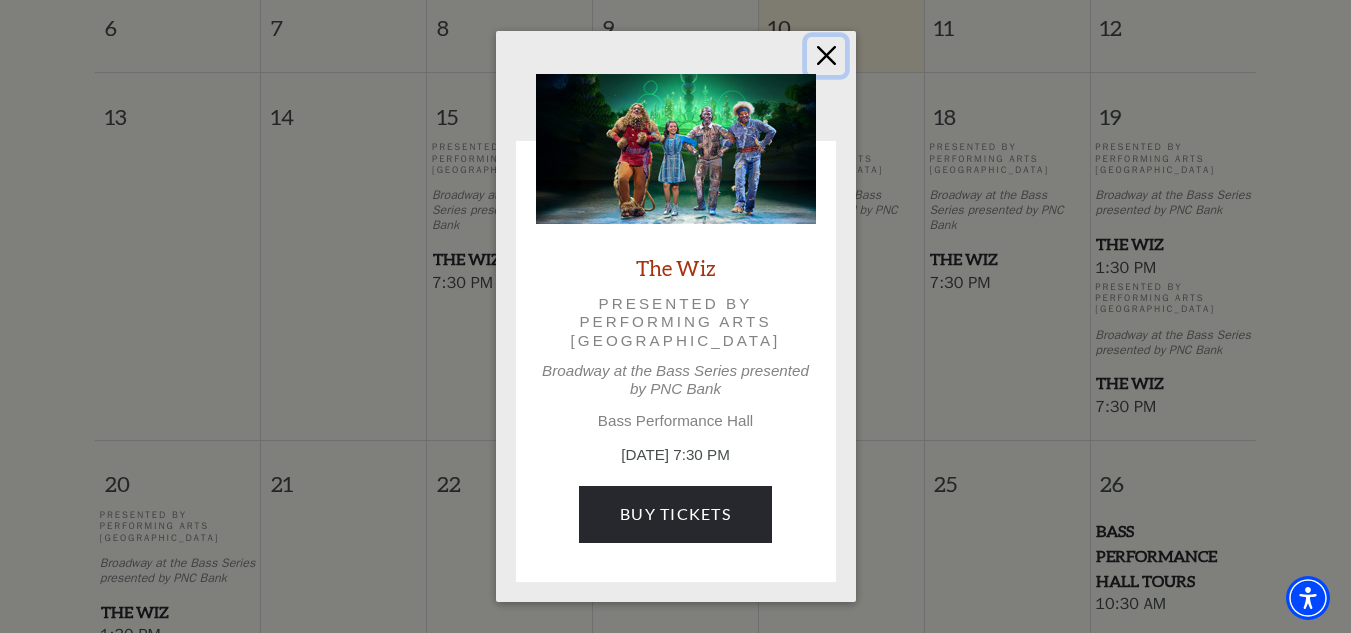 click at bounding box center (826, 56) 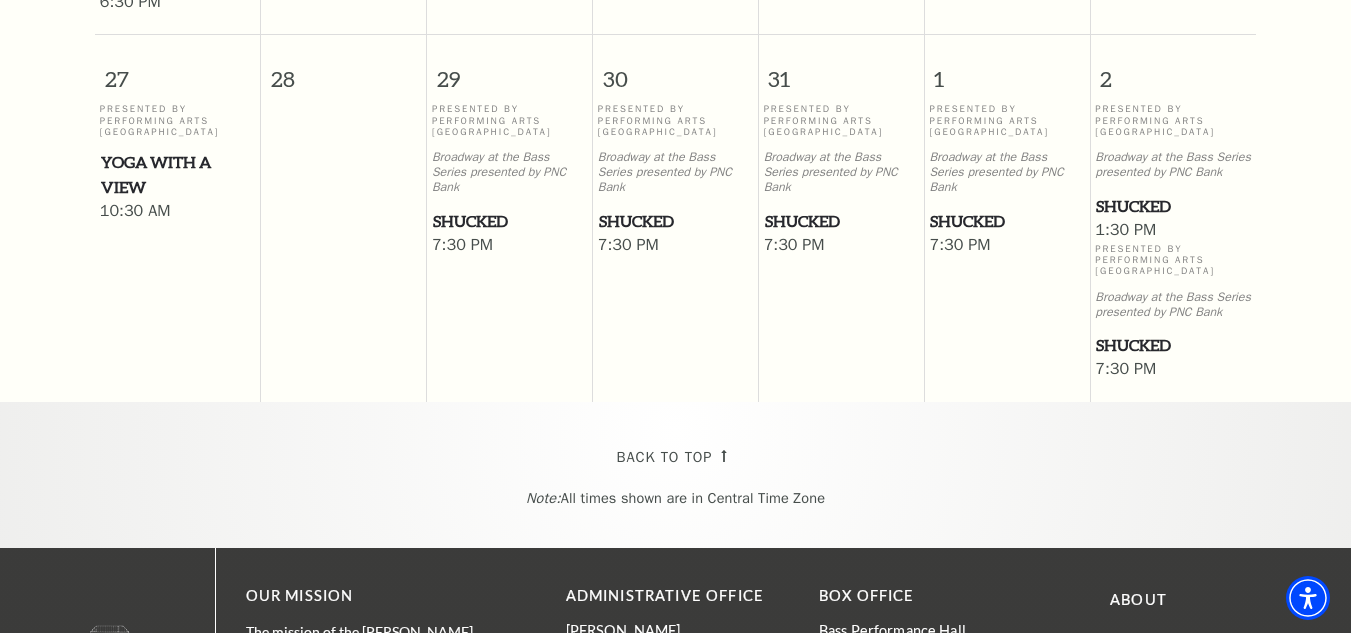 scroll, scrollTop: 1443, scrollLeft: 0, axis: vertical 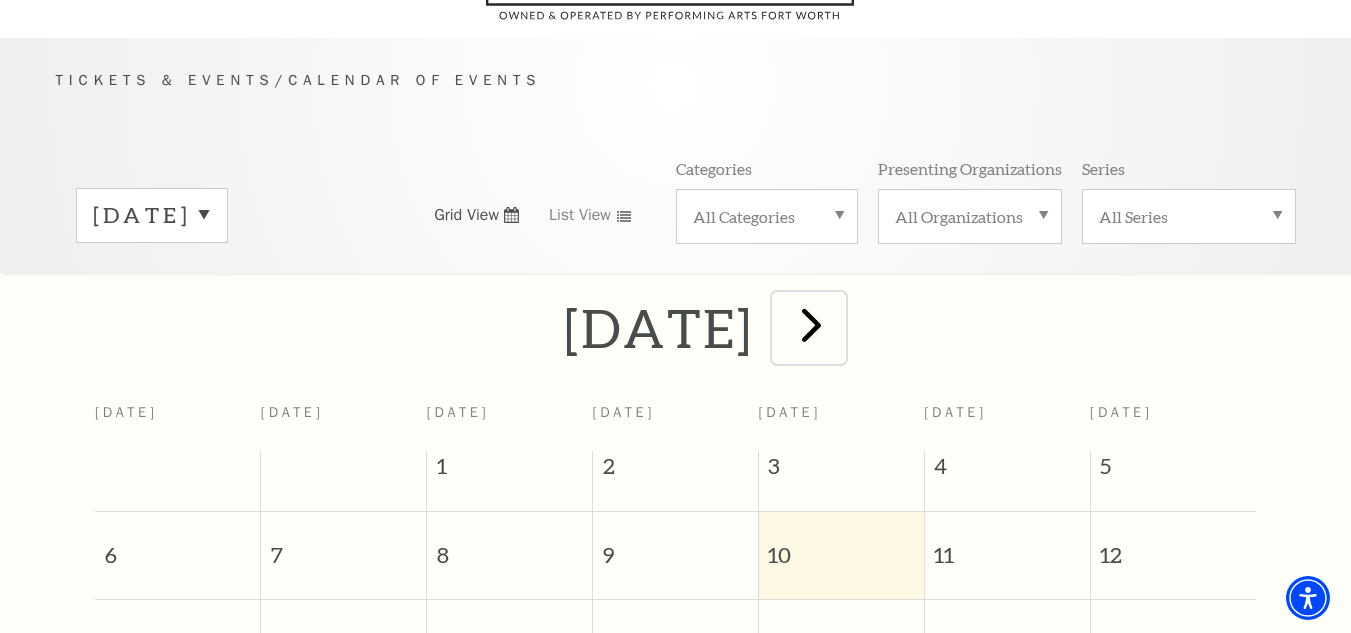 click at bounding box center [811, 324] 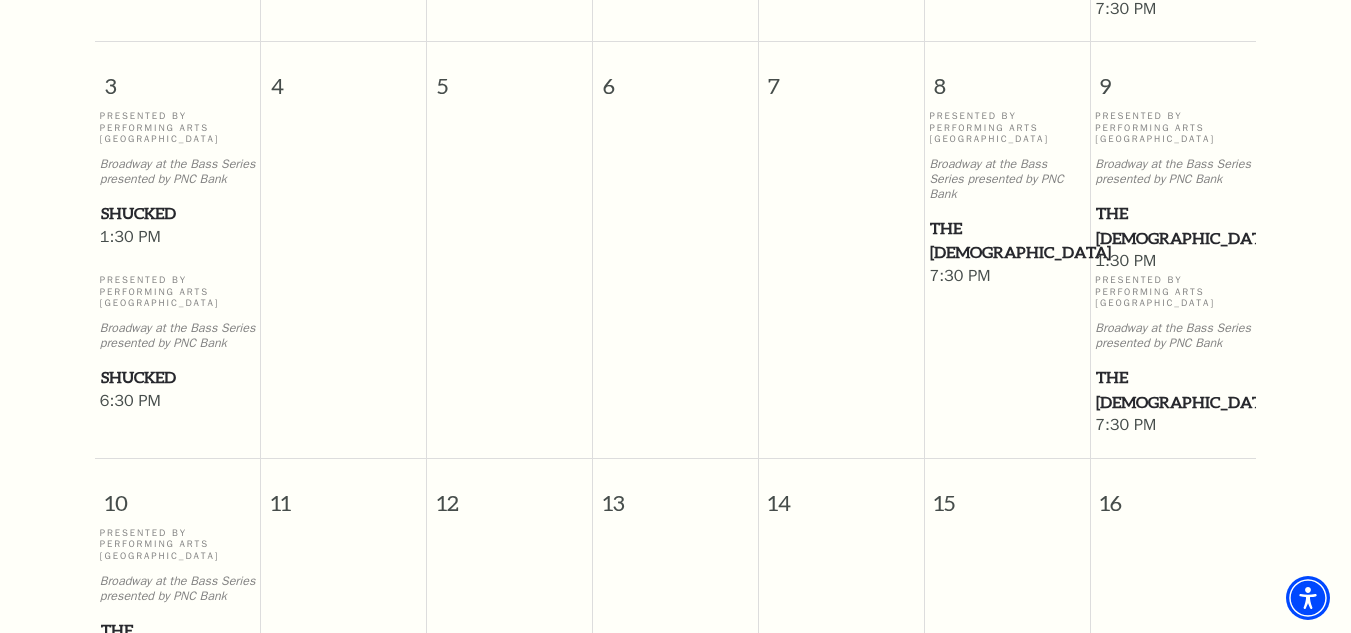 scroll, scrollTop: 956, scrollLeft: 0, axis: vertical 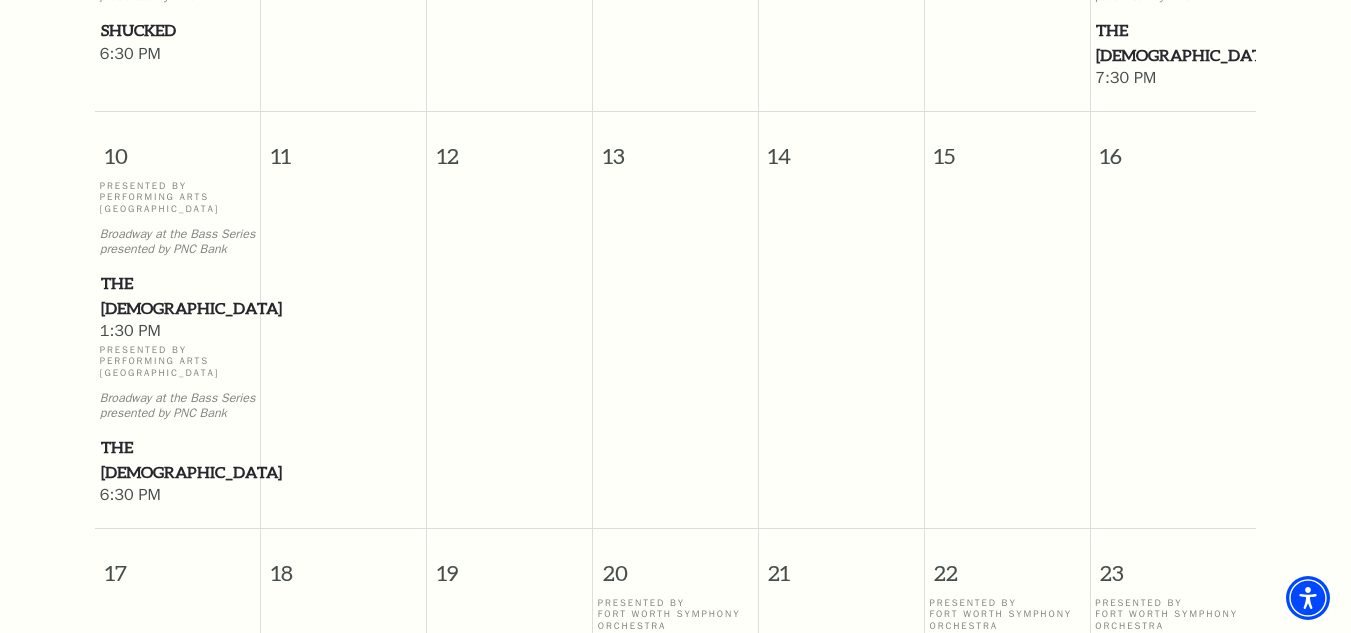 click on "The [DEMOGRAPHIC_DATA]" at bounding box center [178, 295] 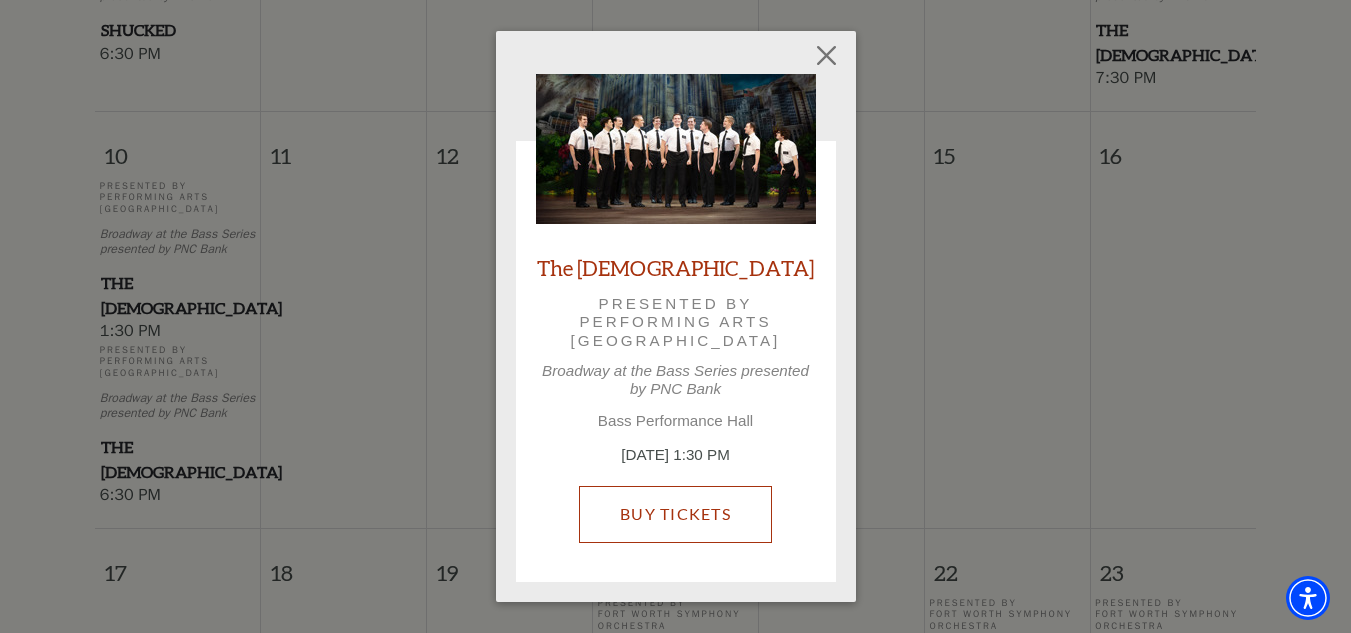 click on "Buy Tickets" at bounding box center [675, 514] 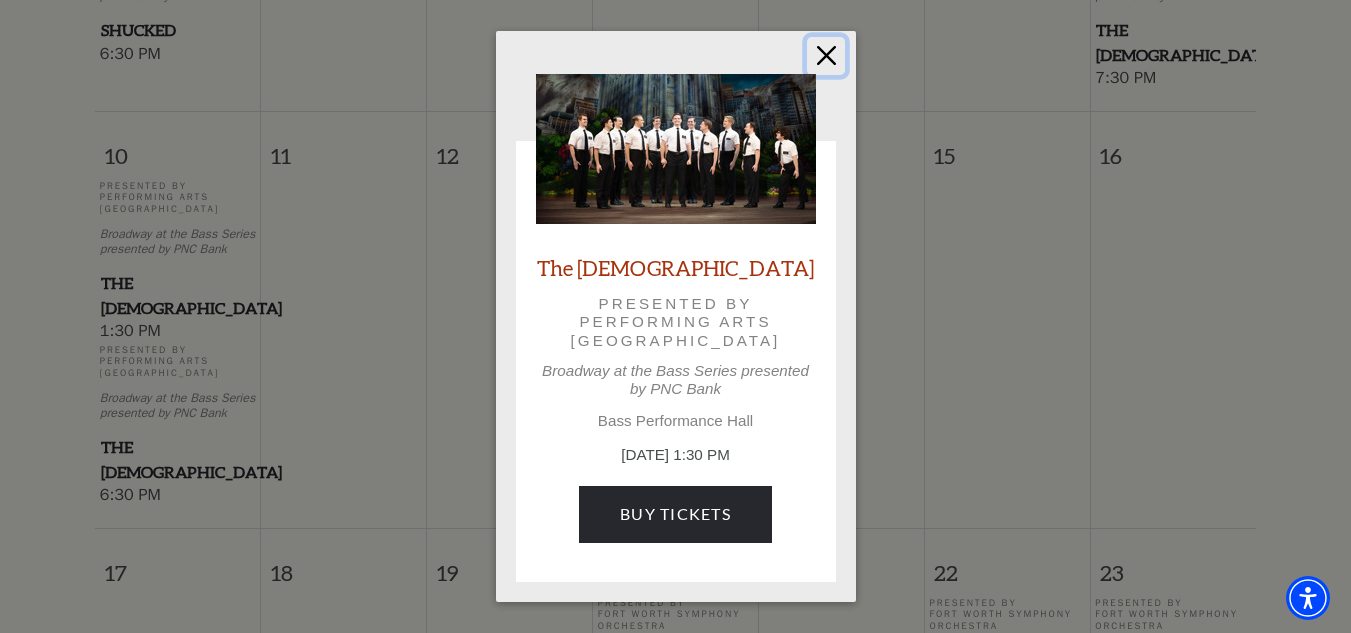 click at bounding box center (826, 56) 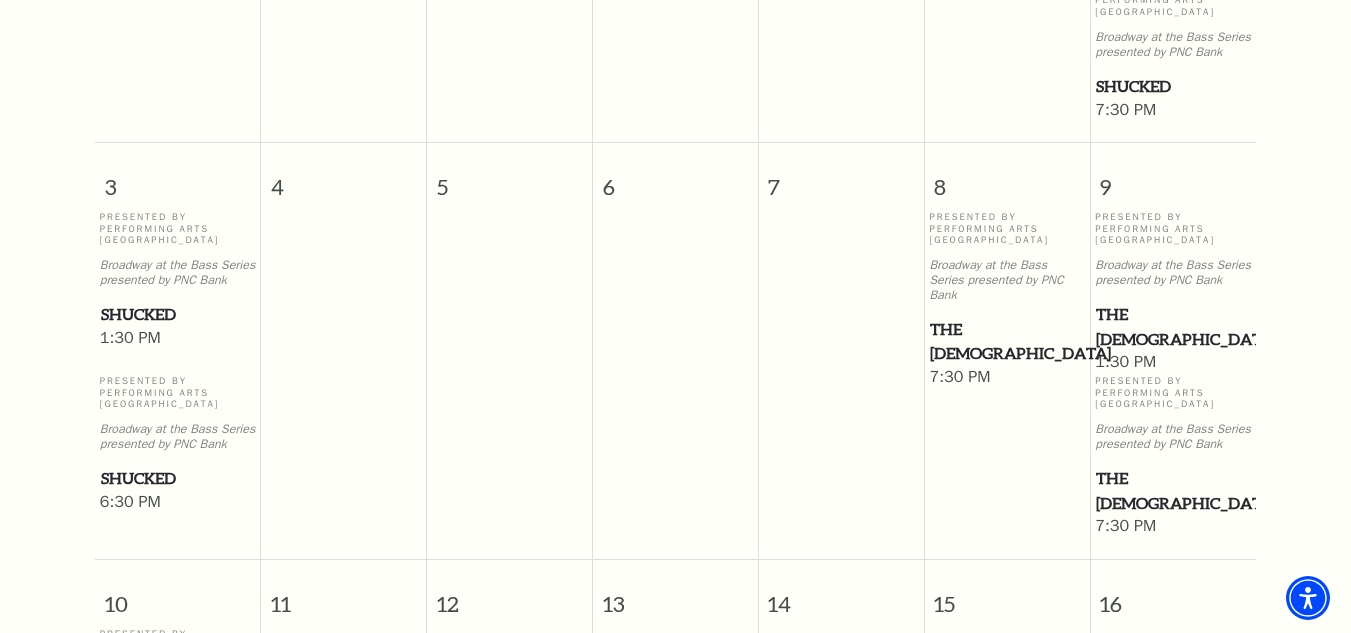 scroll, scrollTop: 92, scrollLeft: 0, axis: vertical 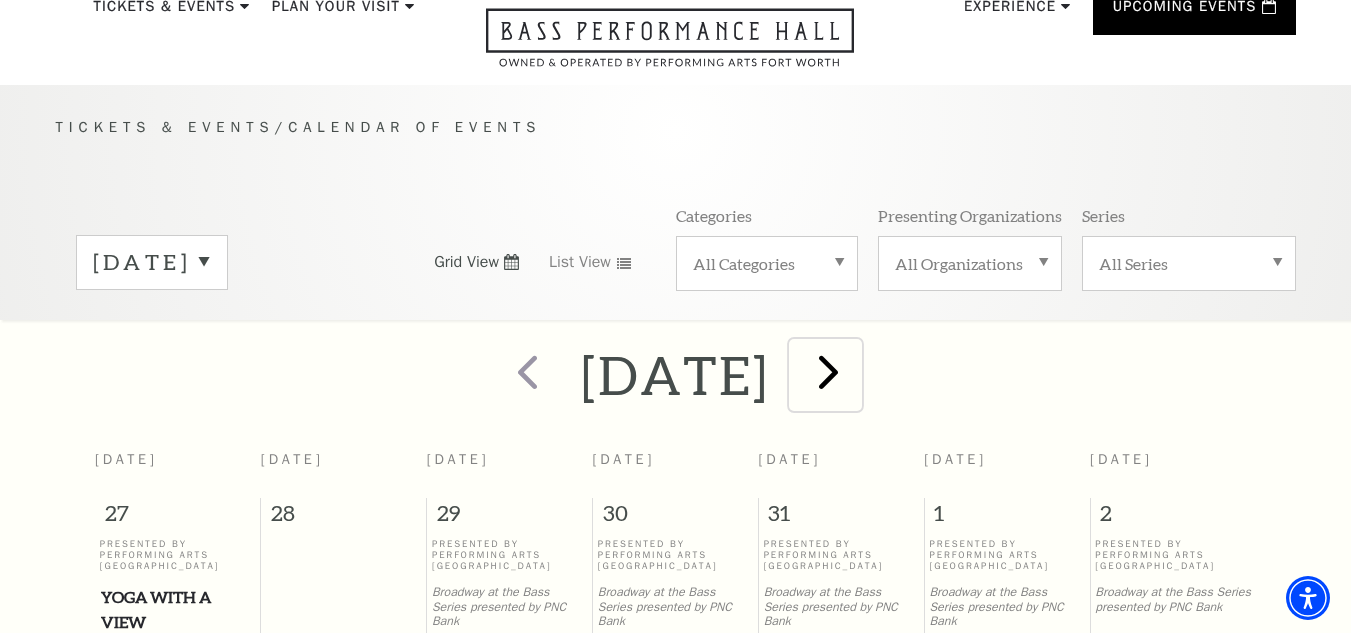 click at bounding box center [828, 371] 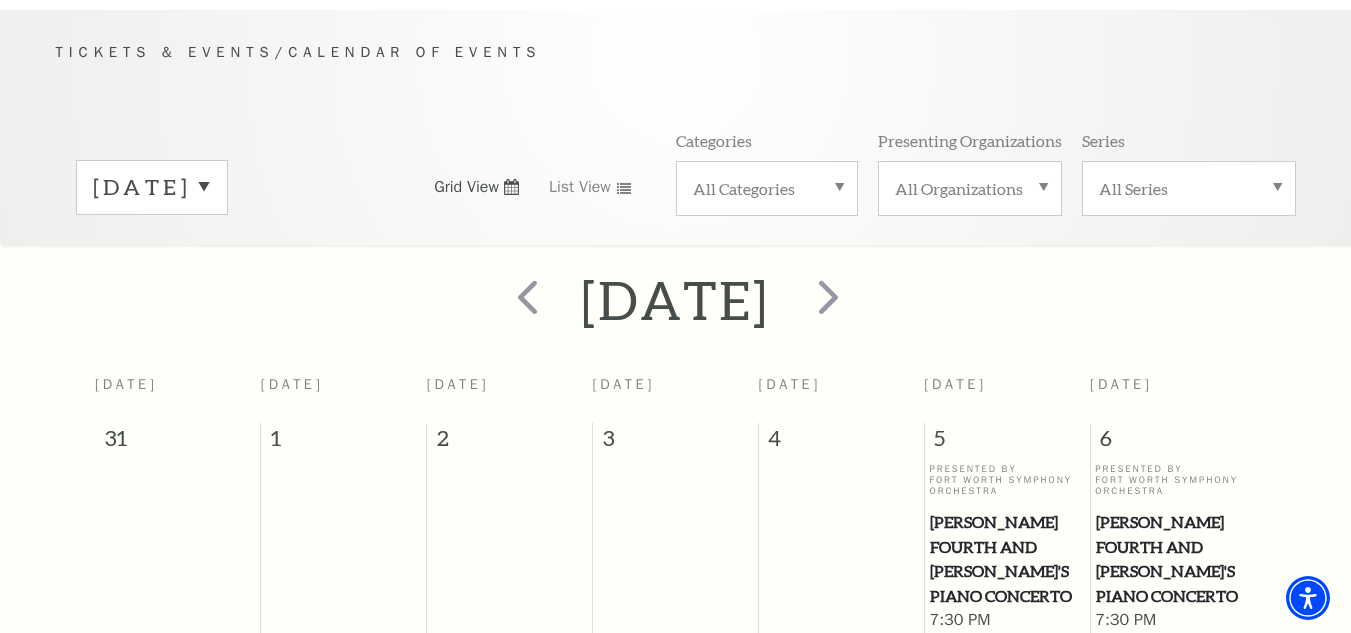 scroll, scrollTop: 177, scrollLeft: 0, axis: vertical 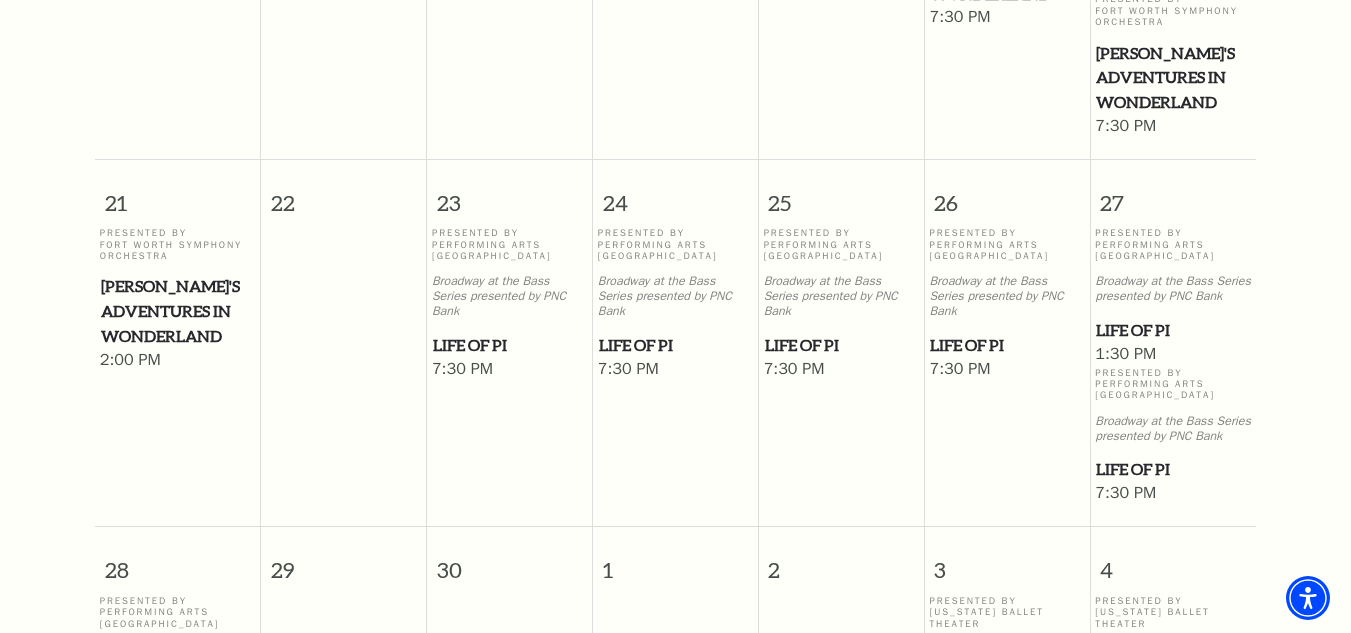 click on "Life of Pi" at bounding box center (509, 345) 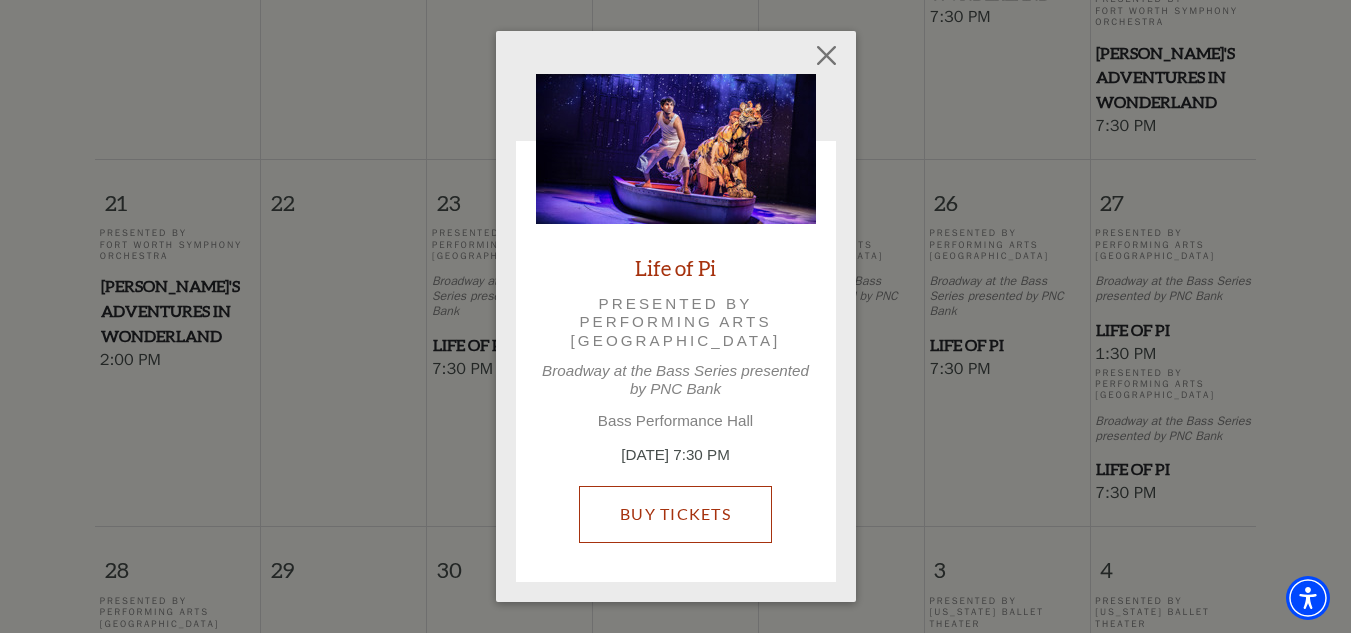 click on "Buy Tickets" at bounding box center [675, 514] 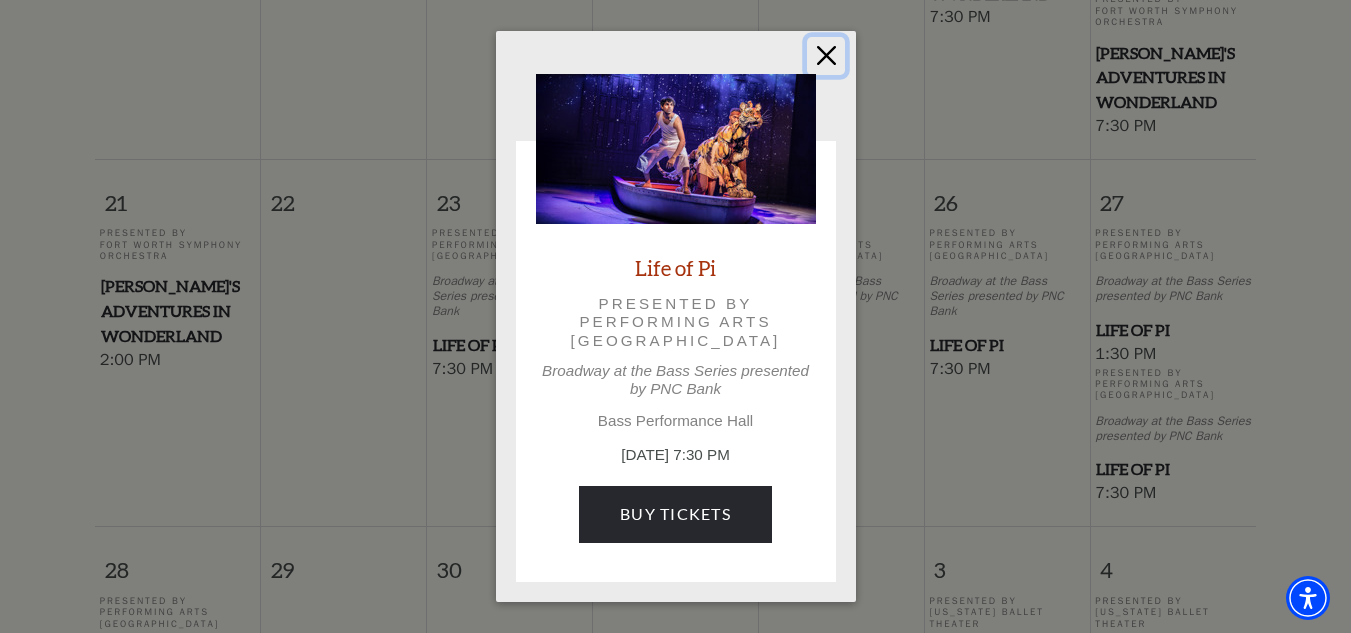 click at bounding box center (826, 56) 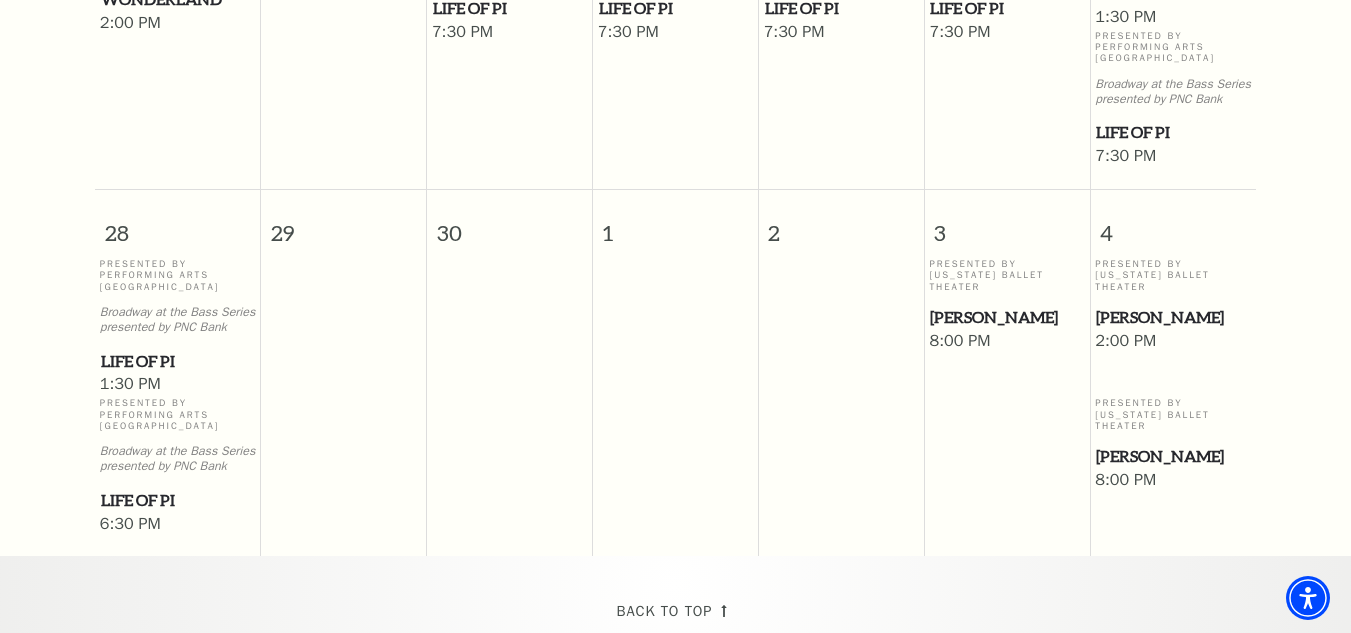 scroll, scrollTop: 1622, scrollLeft: 0, axis: vertical 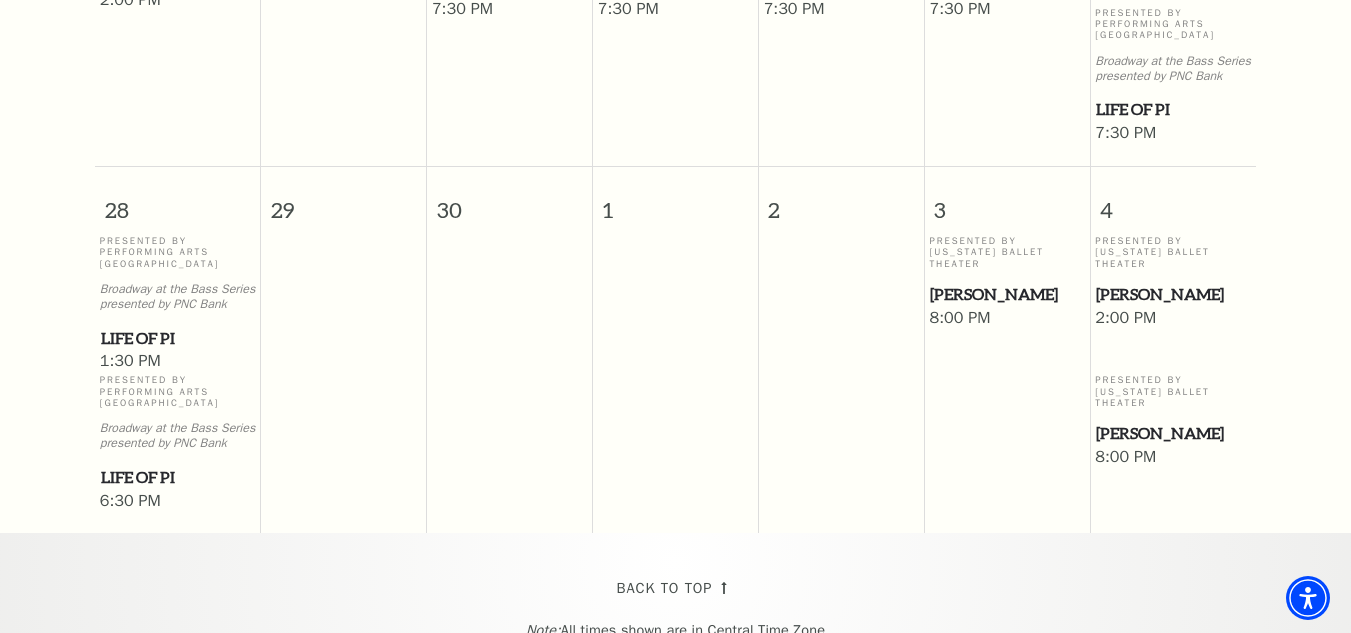 click on "[PERSON_NAME]" at bounding box center (1006, 294) 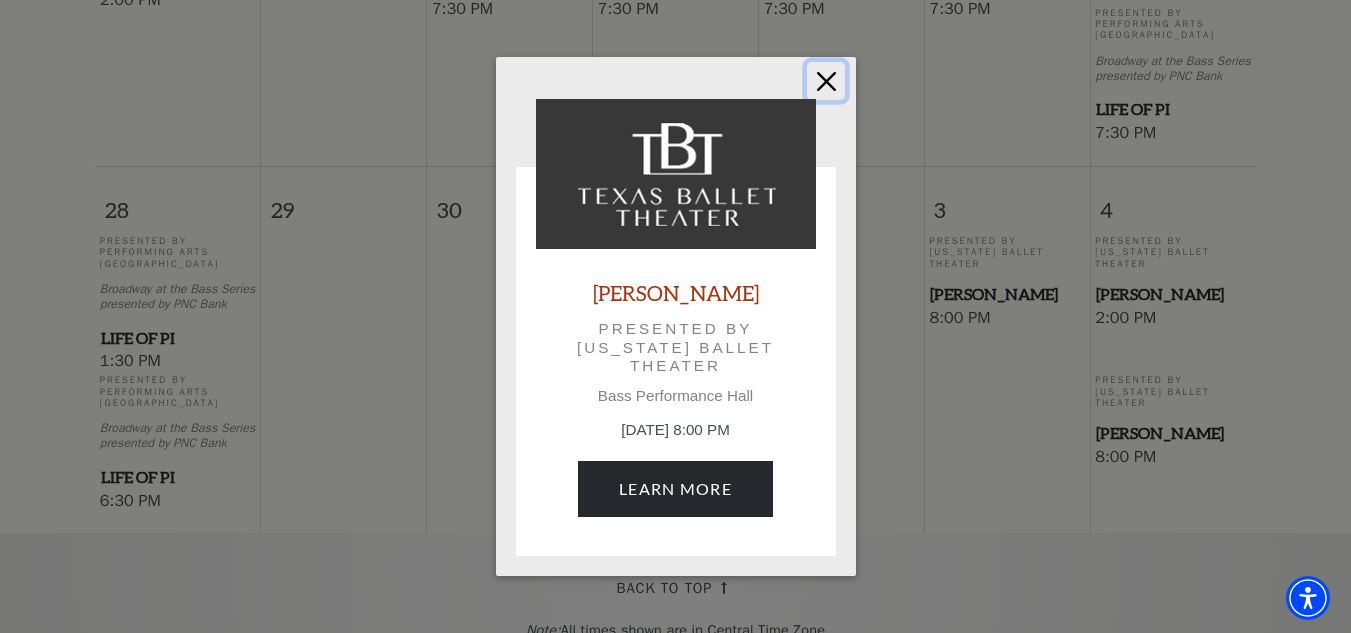 click at bounding box center [826, 81] 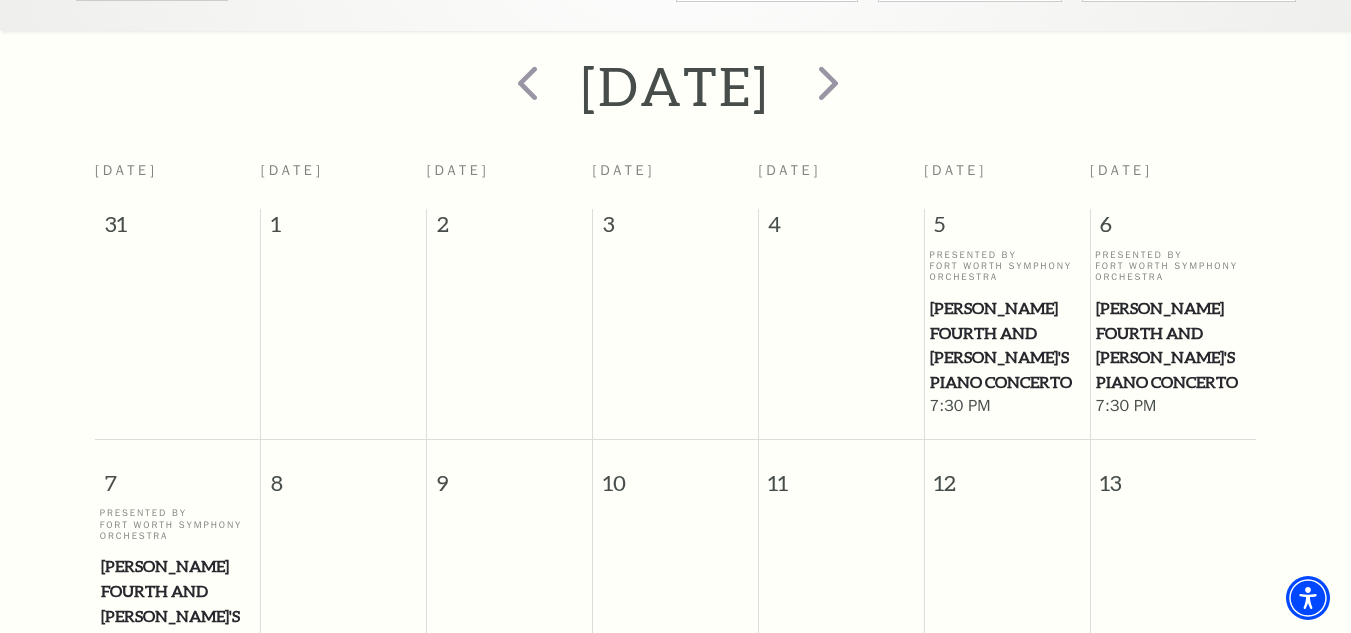 scroll, scrollTop: 376, scrollLeft: 0, axis: vertical 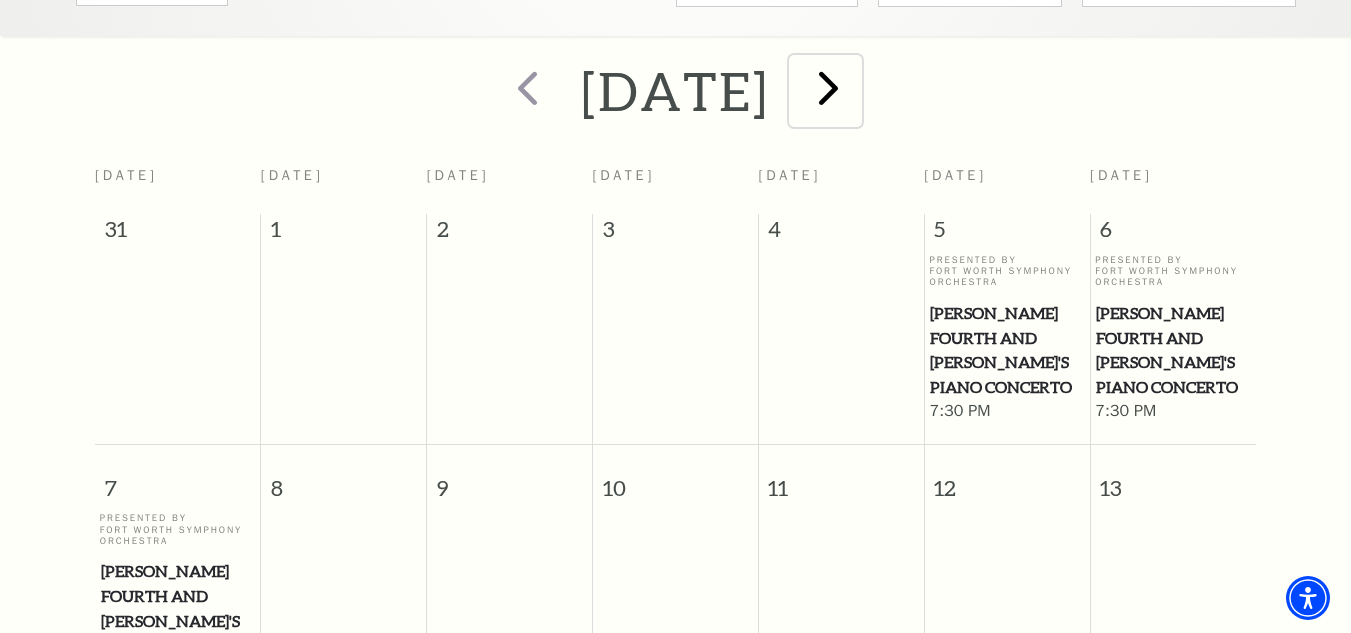 click at bounding box center (828, 87) 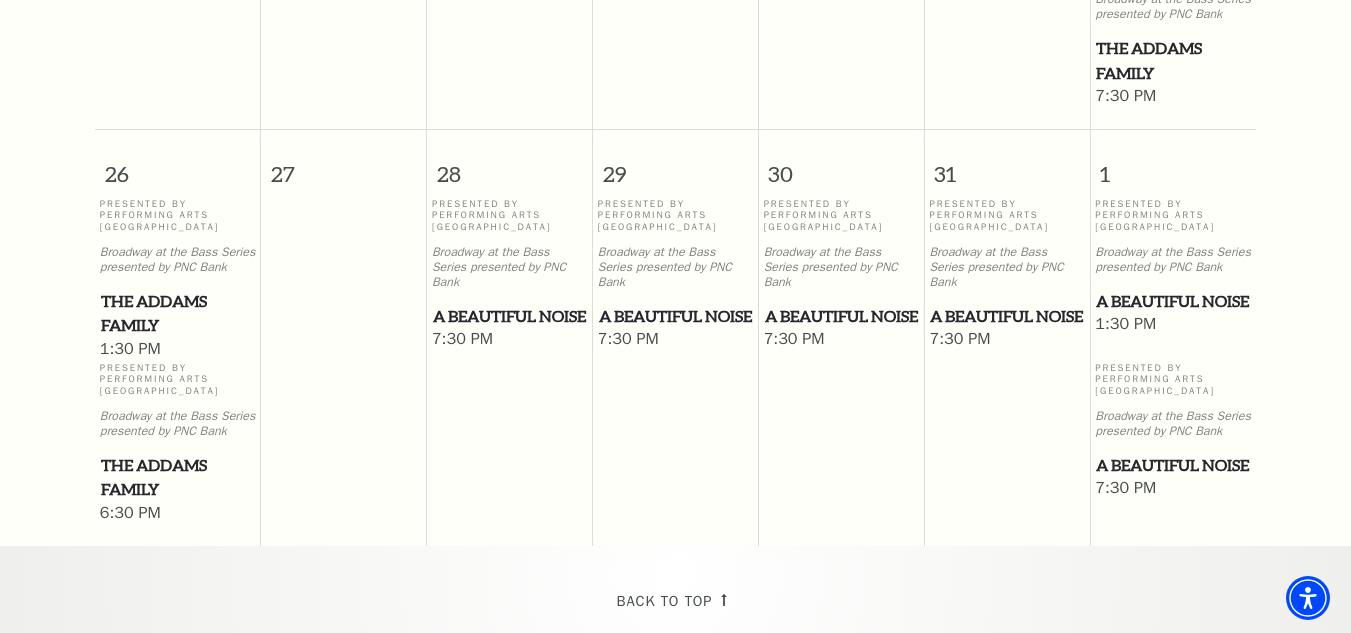 scroll, scrollTop: 1776, scrollLeft: 0, axis: vertical 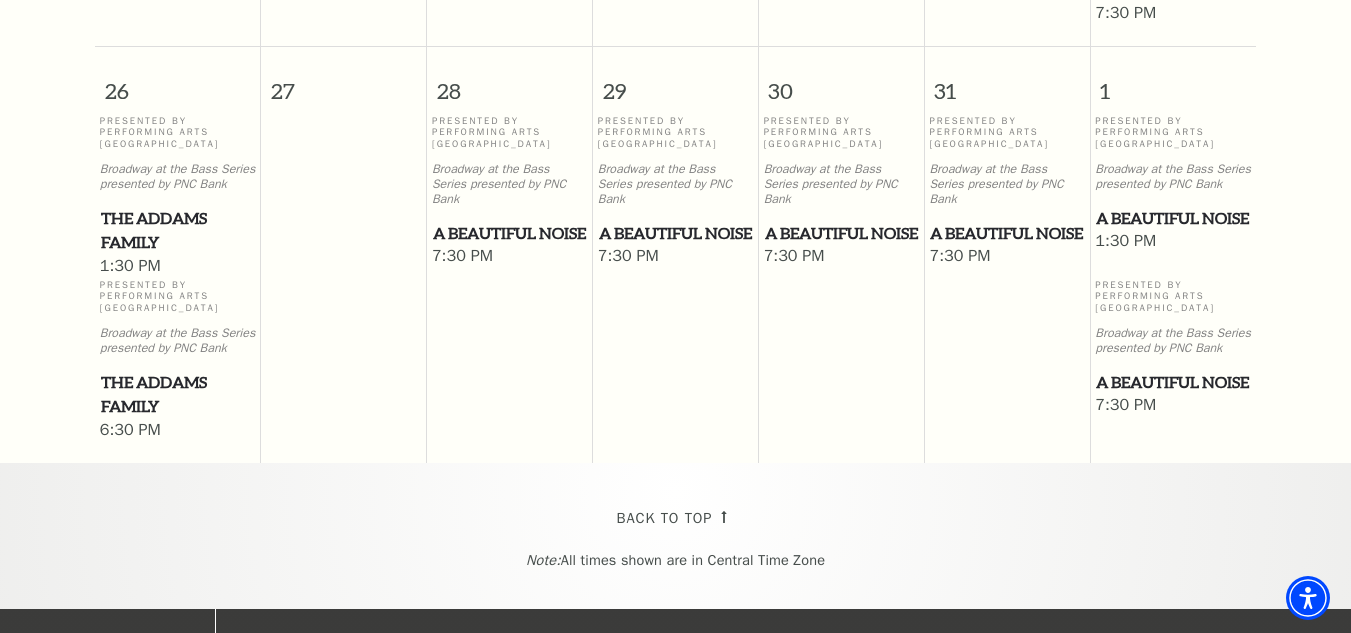 click on "A Beautiful Noise" at bounding box center (509, 233) 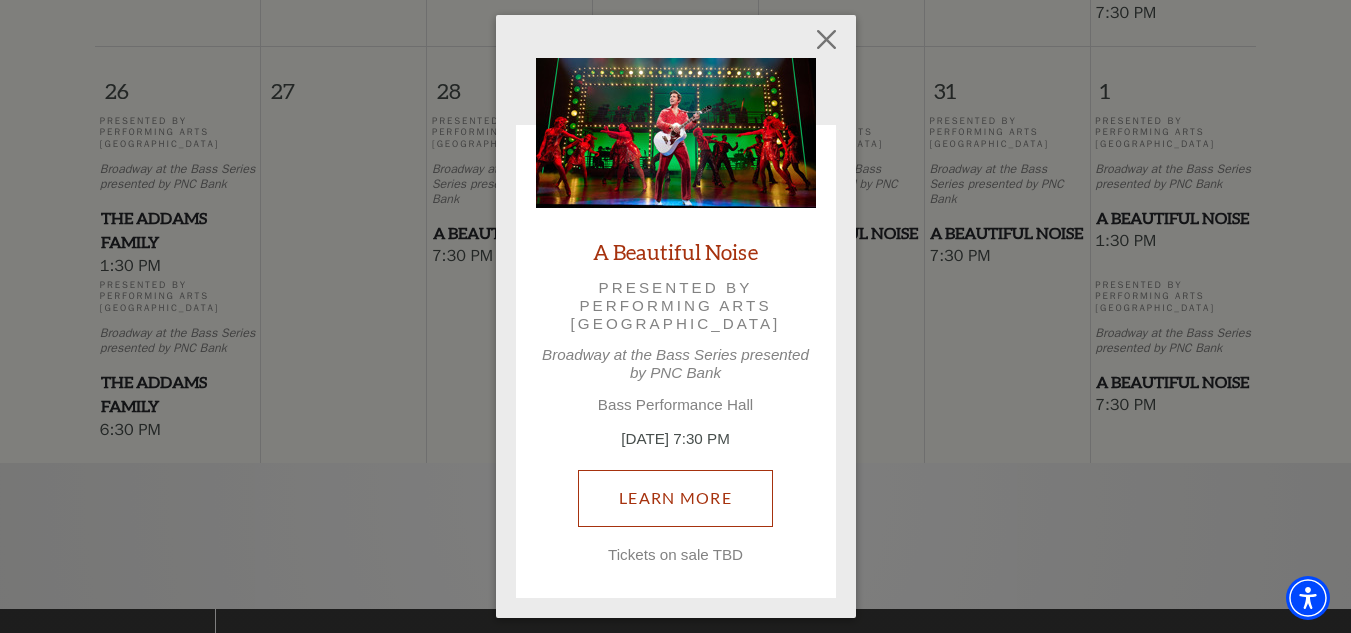 click on "Learn More" at bounding box center (675, 498) 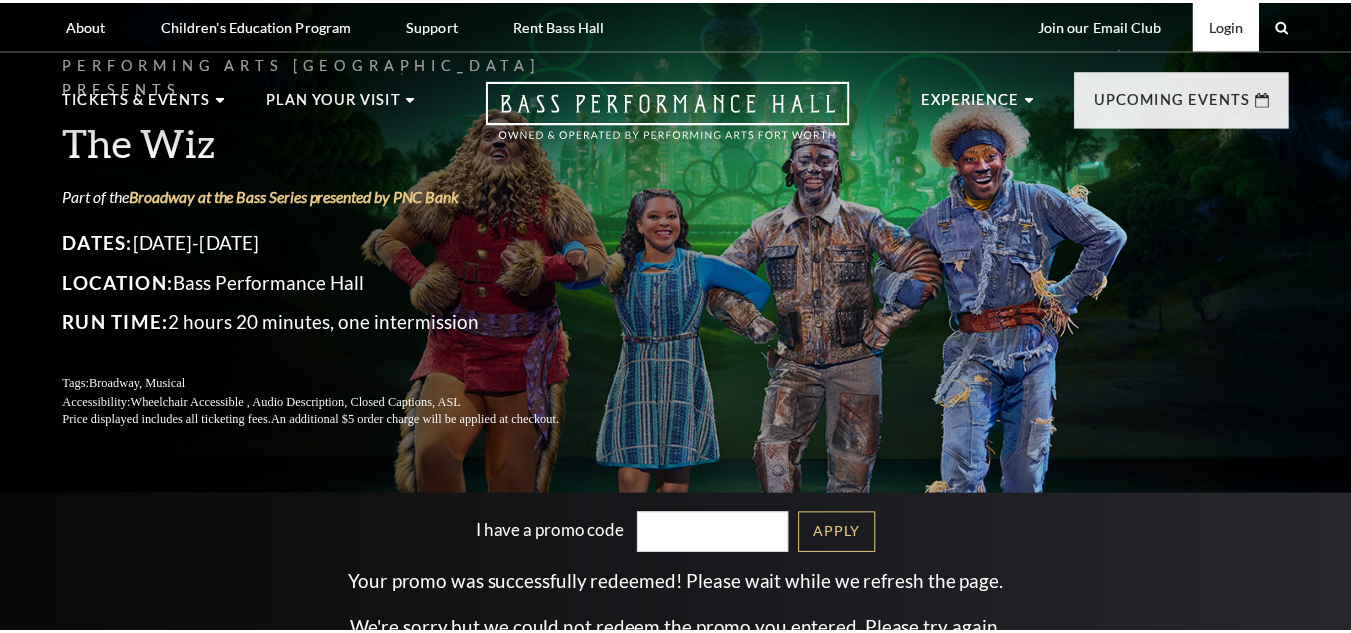 scroll, scrollTop: 0, scrollLeft: 0, axis: both 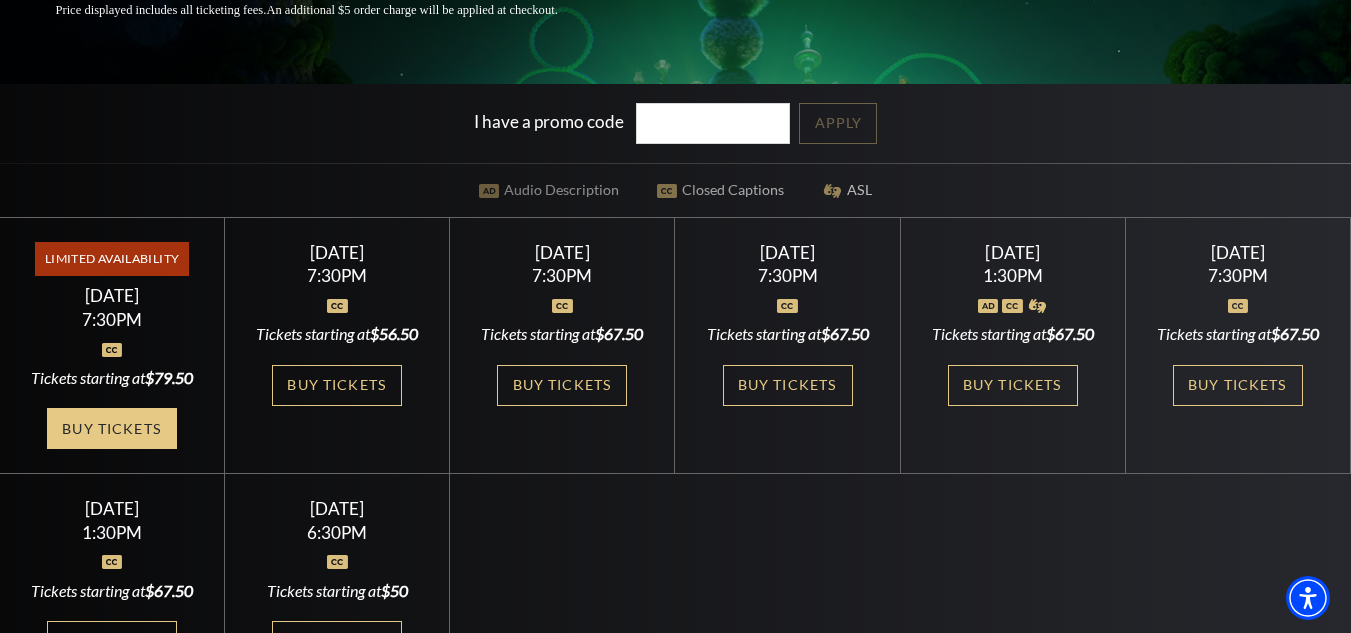 click on "Buy Tickets" at bounding box center (112, 428) 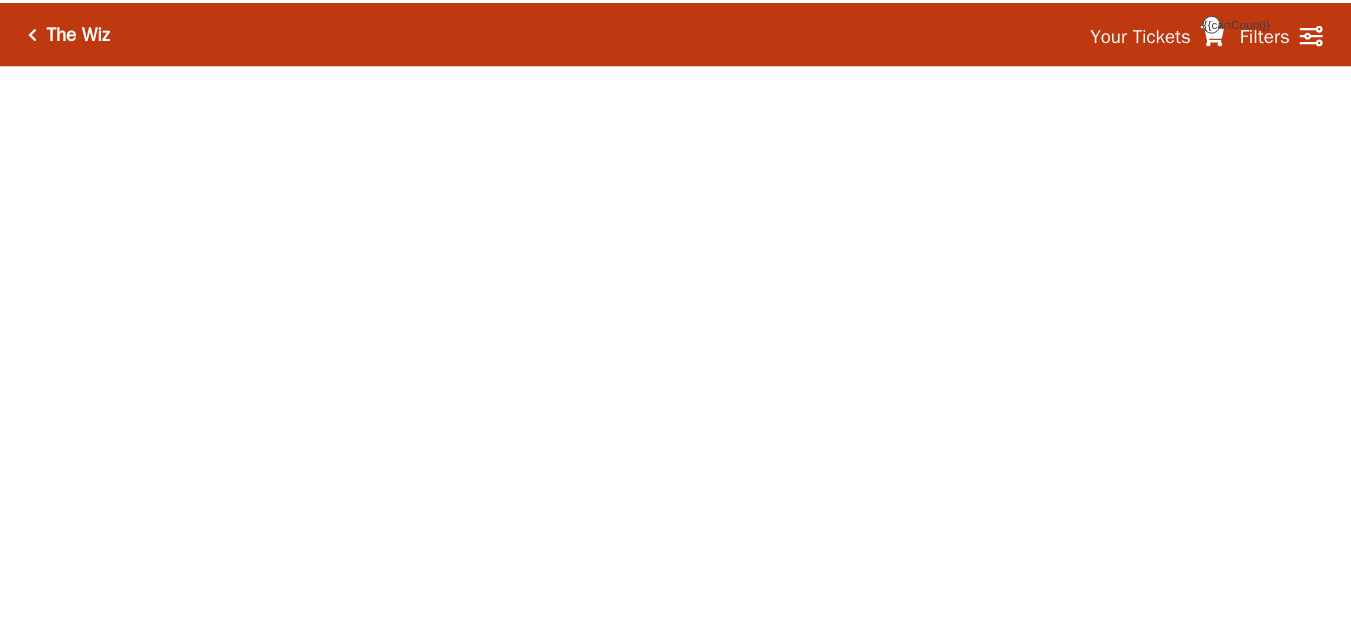 scroll, scrollTop: 0, scrollLeft: 0, axis: both 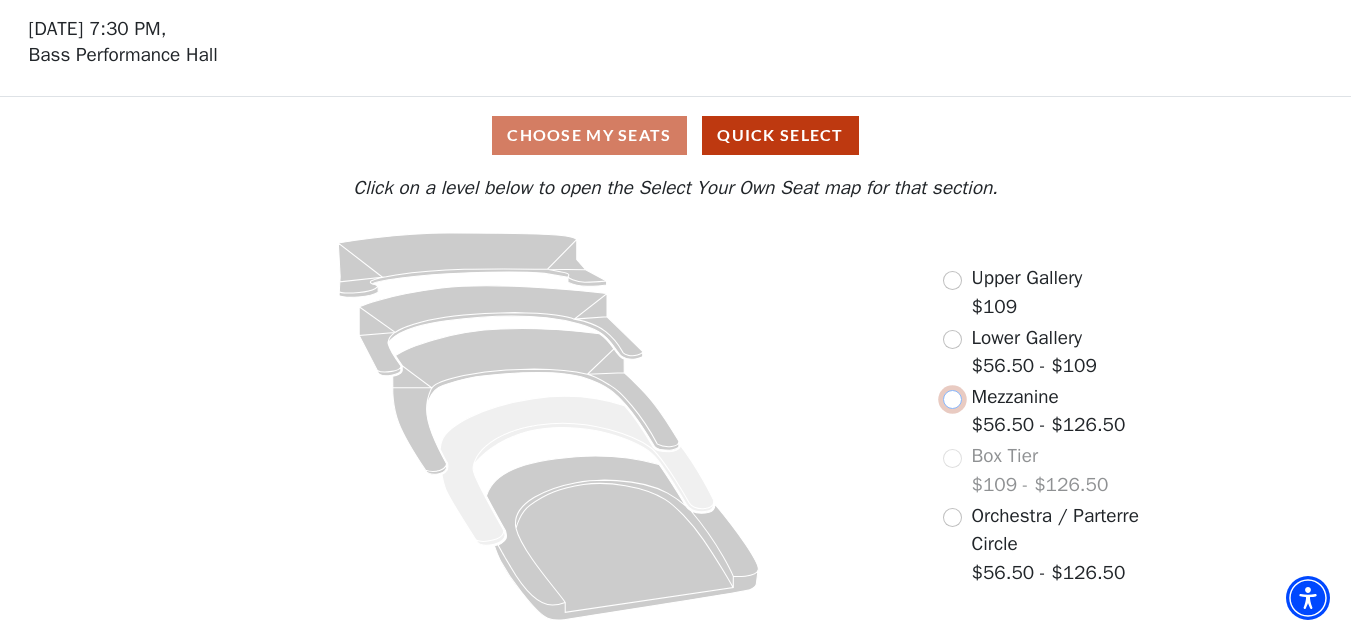 click at bounding box center [952, 399] 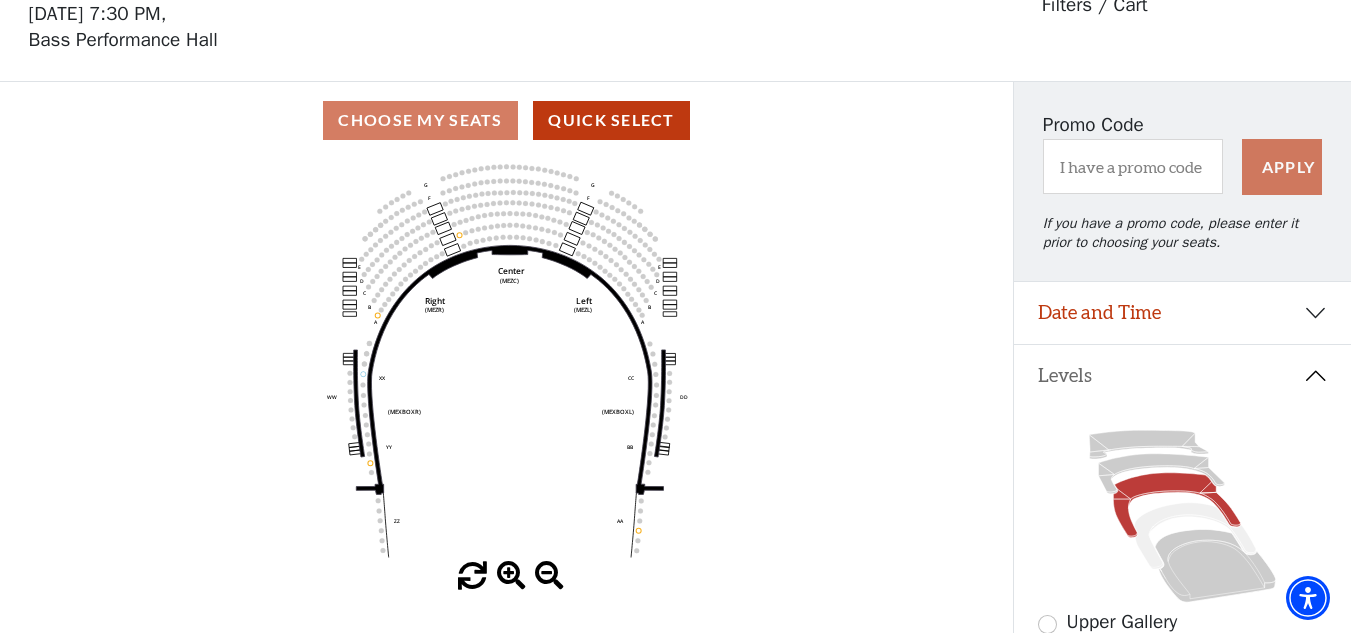 scroll, scrollTop: 93, scrollLeft: 0, axis: vertical 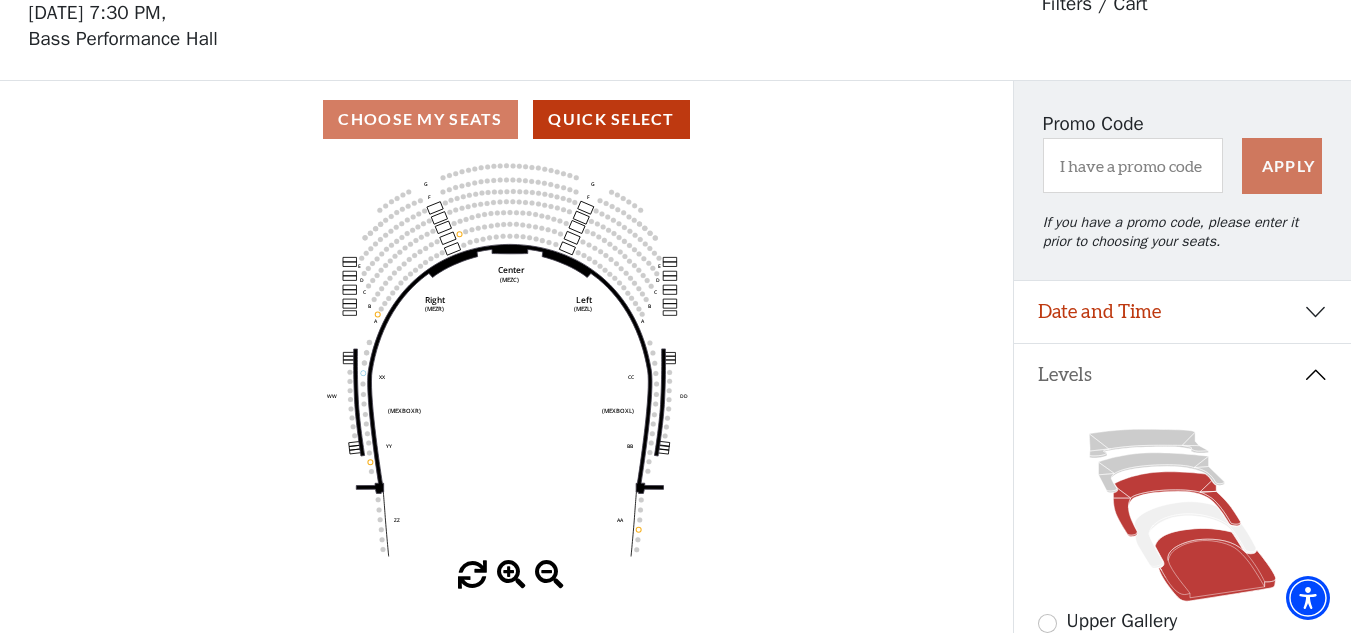 click 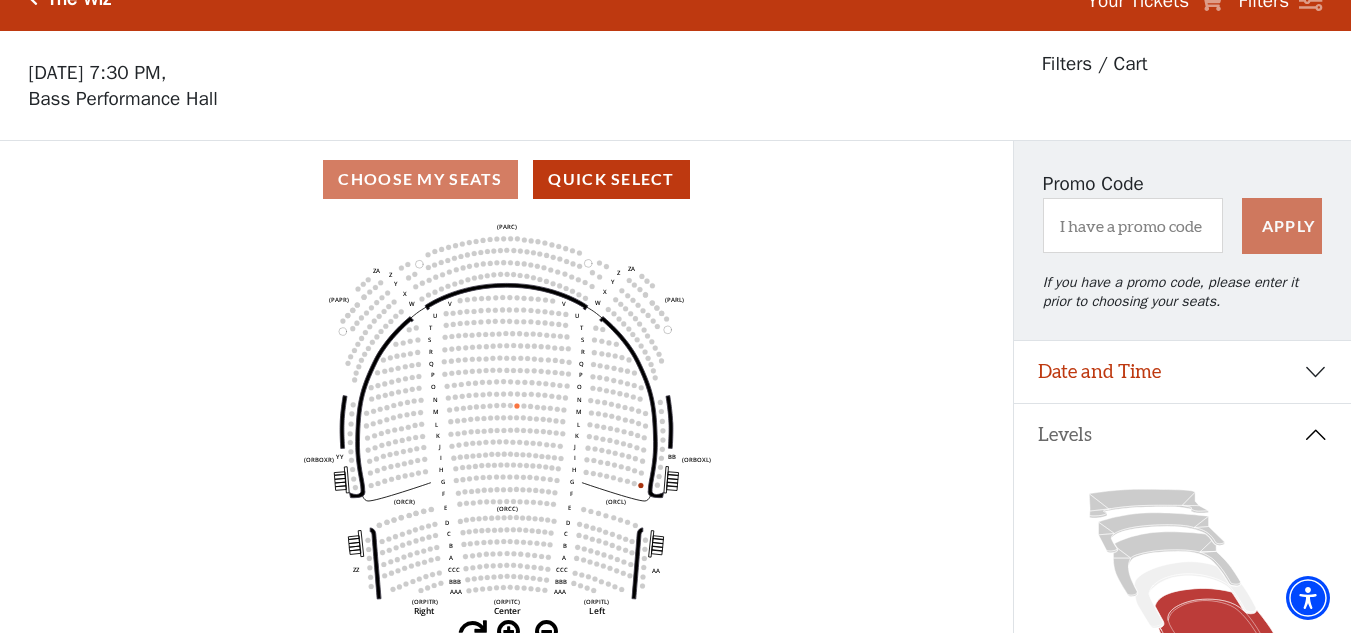scroll, scrollTop: 93, scrollLeft: 0, axis: vertical 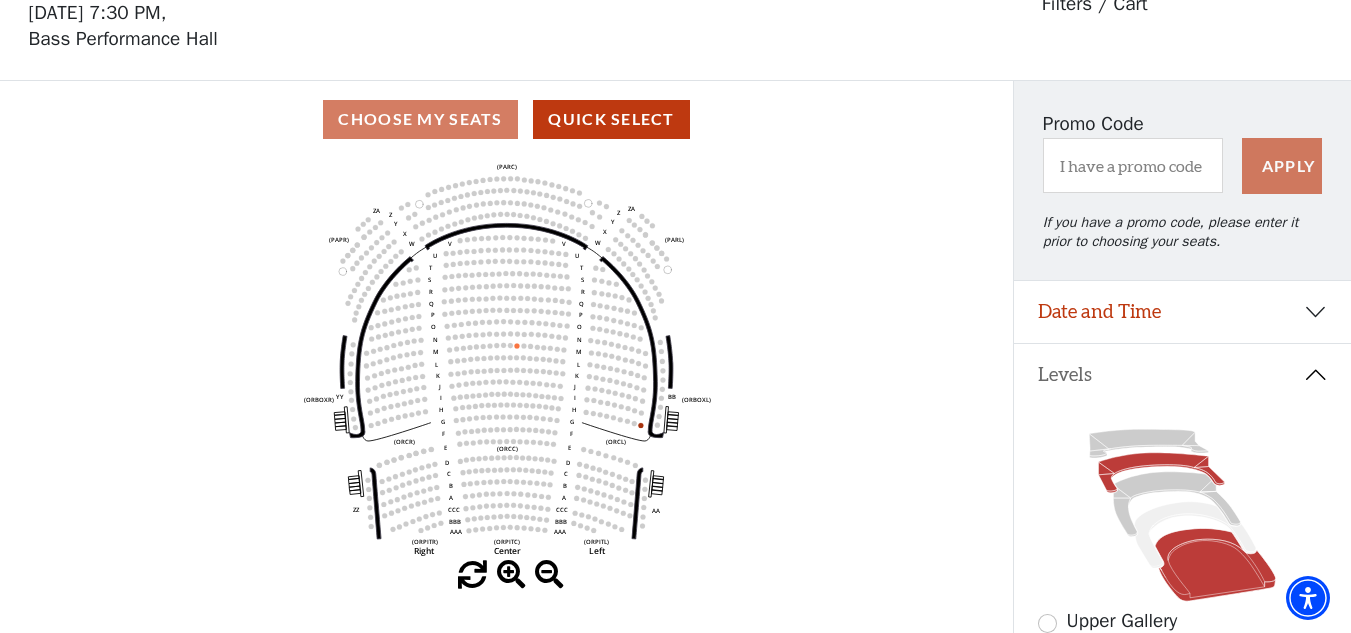 click 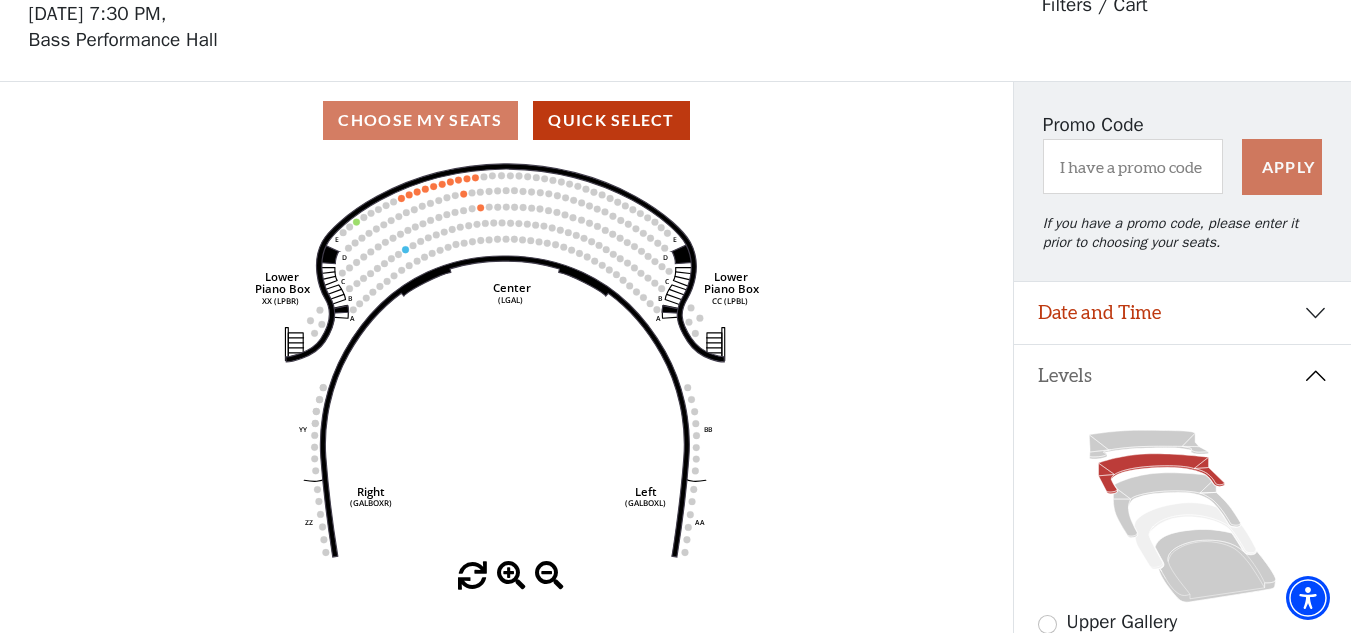 scroll, scrollTop: 93, scrollLeft: 0, axis: vertical 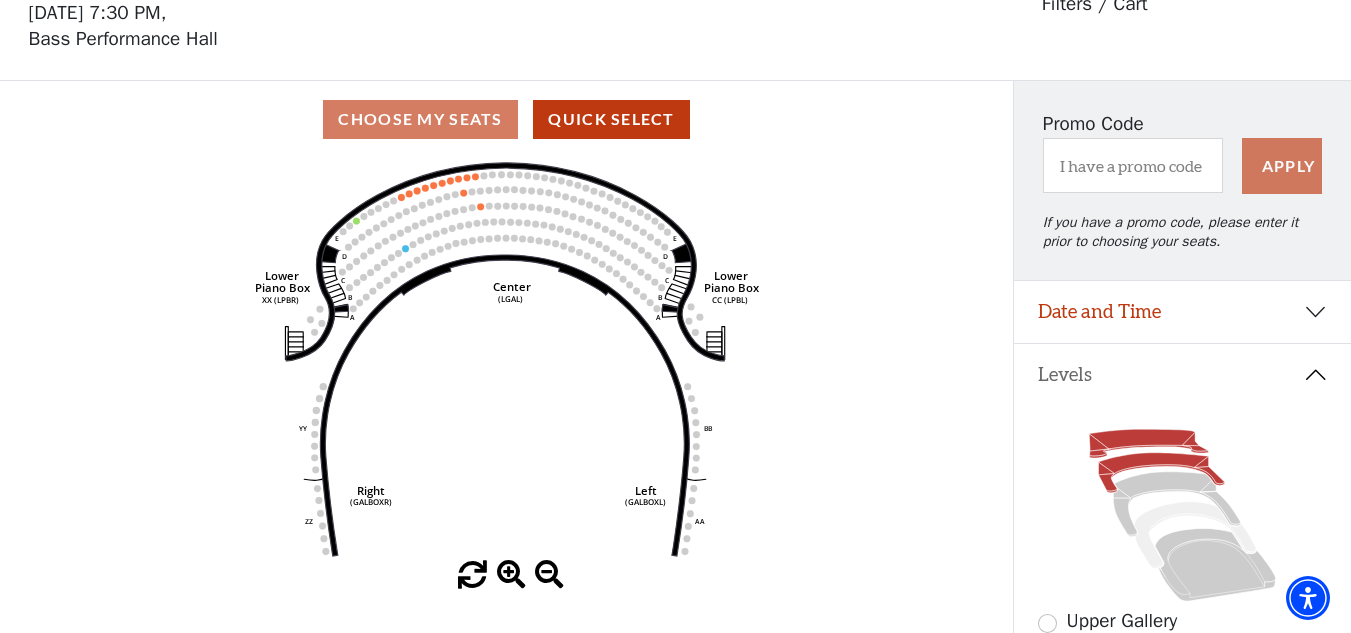 click 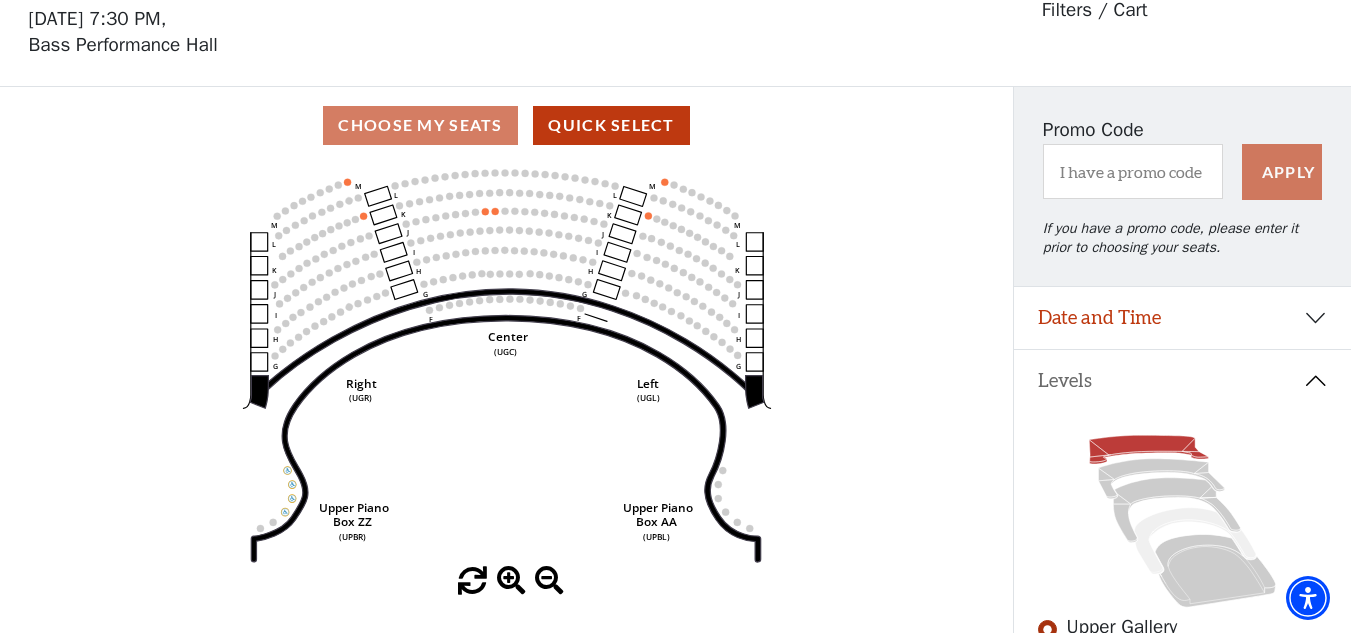 scroll, scrollTop: 93, scrollLeft: 0, axis: vertical 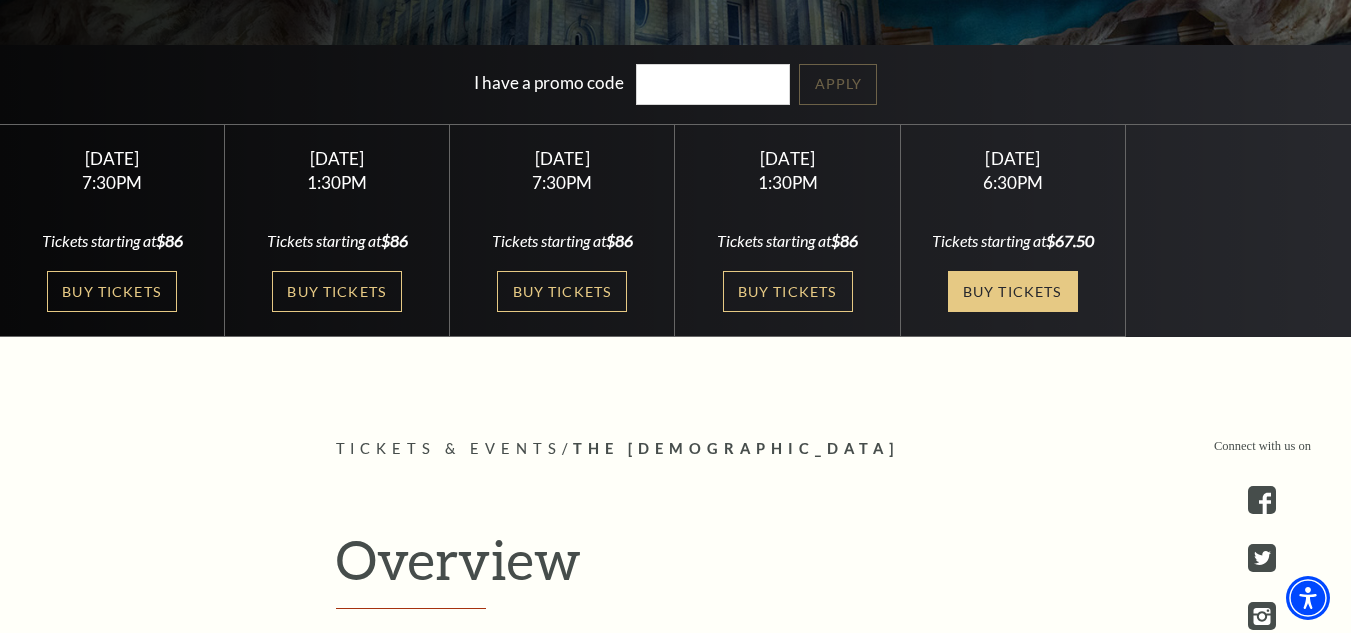 click on "Buy Tickets" at bounding box center [1013, 291] 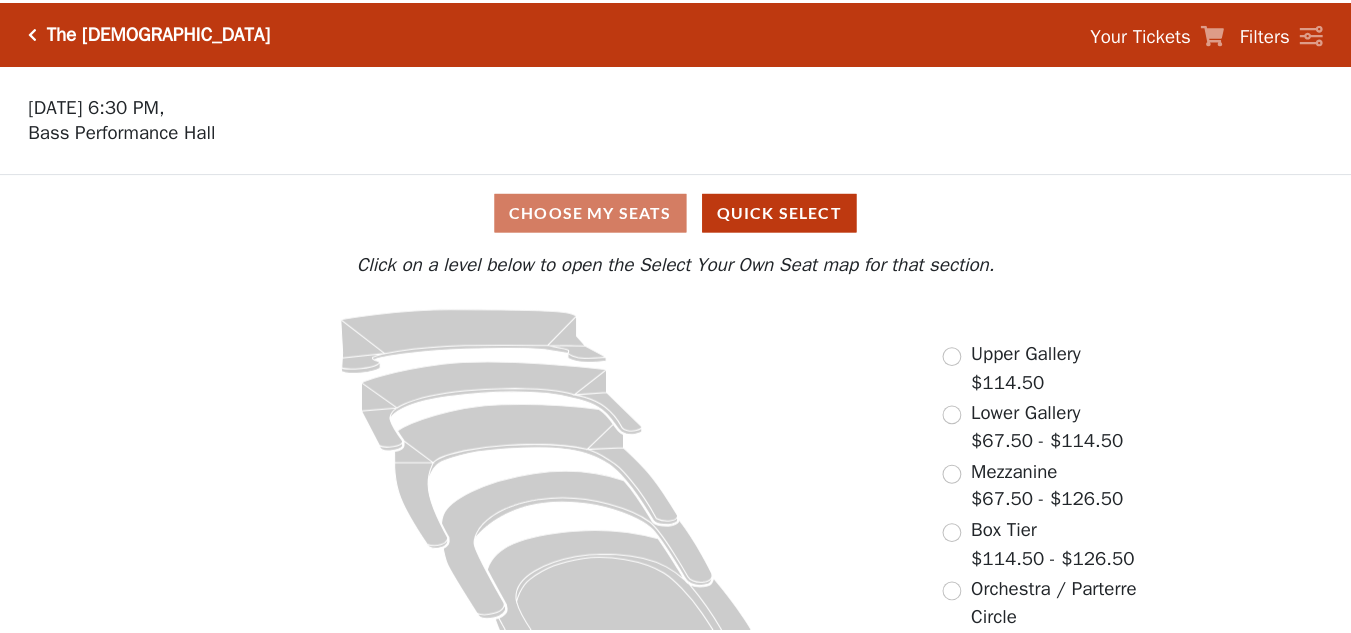 scroll, scrollTop: 0, scrollLeft: 0, axis: both 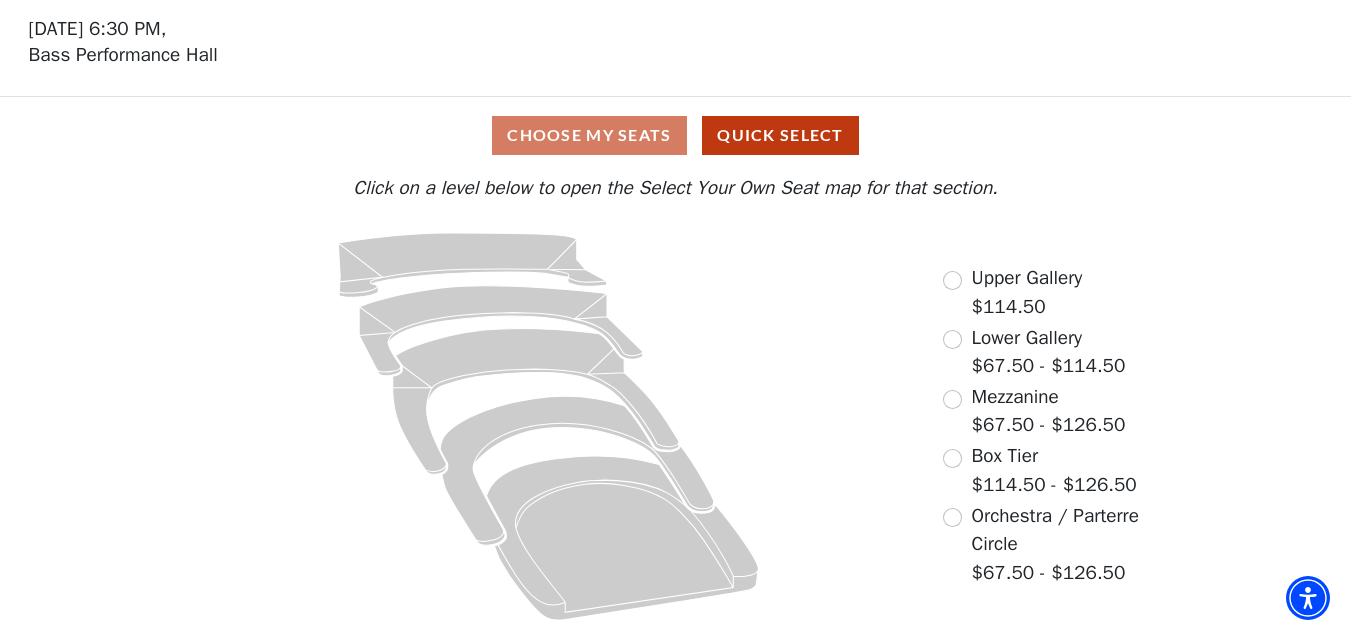 click on "Mezzanine" at bounding box center [1015, 397] 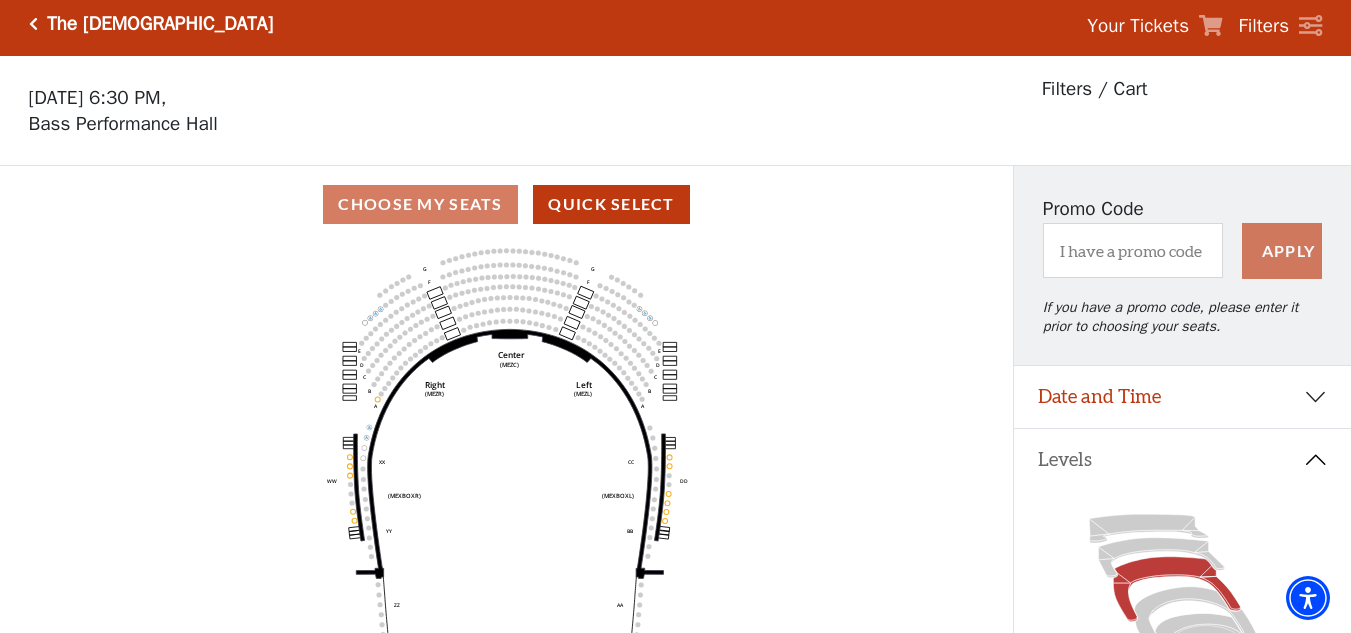 scroll, scrollTop: 93, scrollLeft: 0, axis: vertical 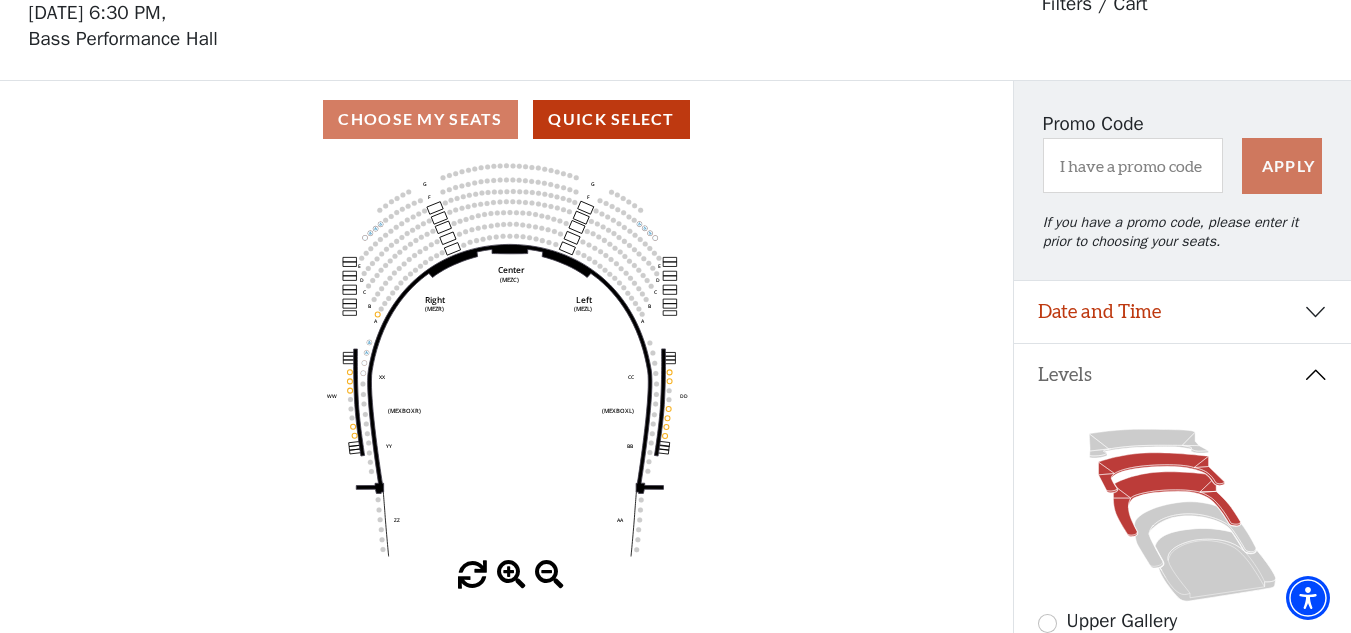 click 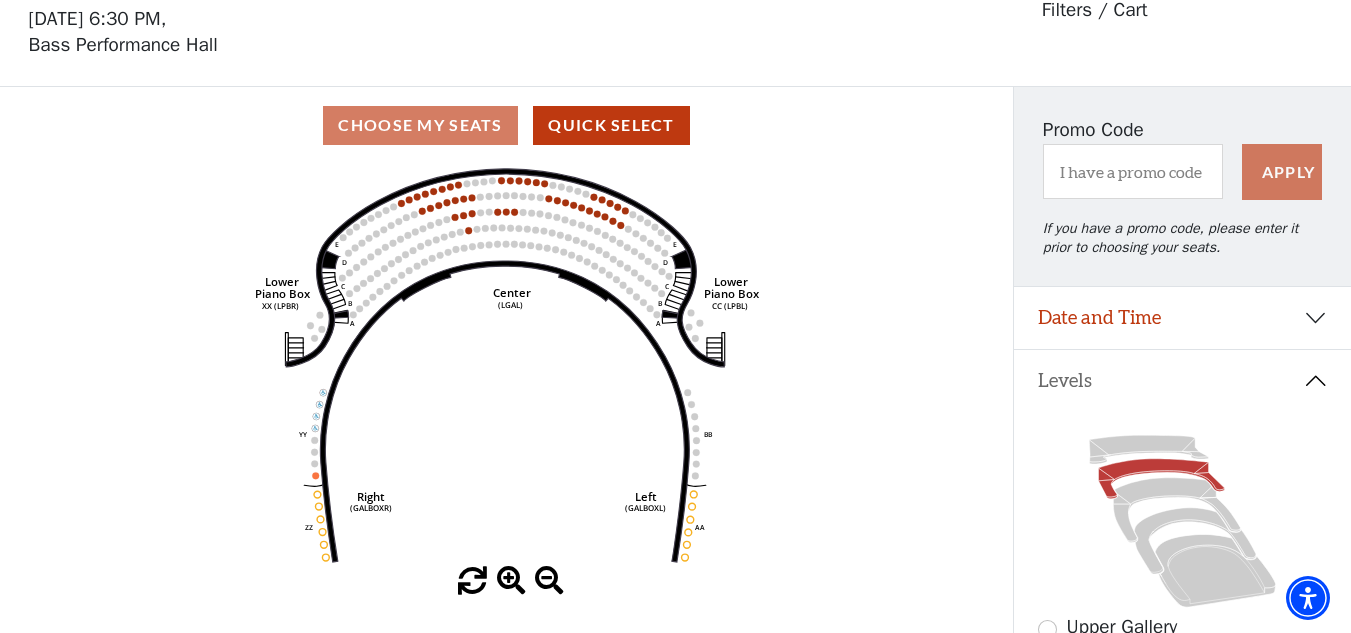 scroll, scrollTop: 93, scrollLeft: 0, axis: vertical 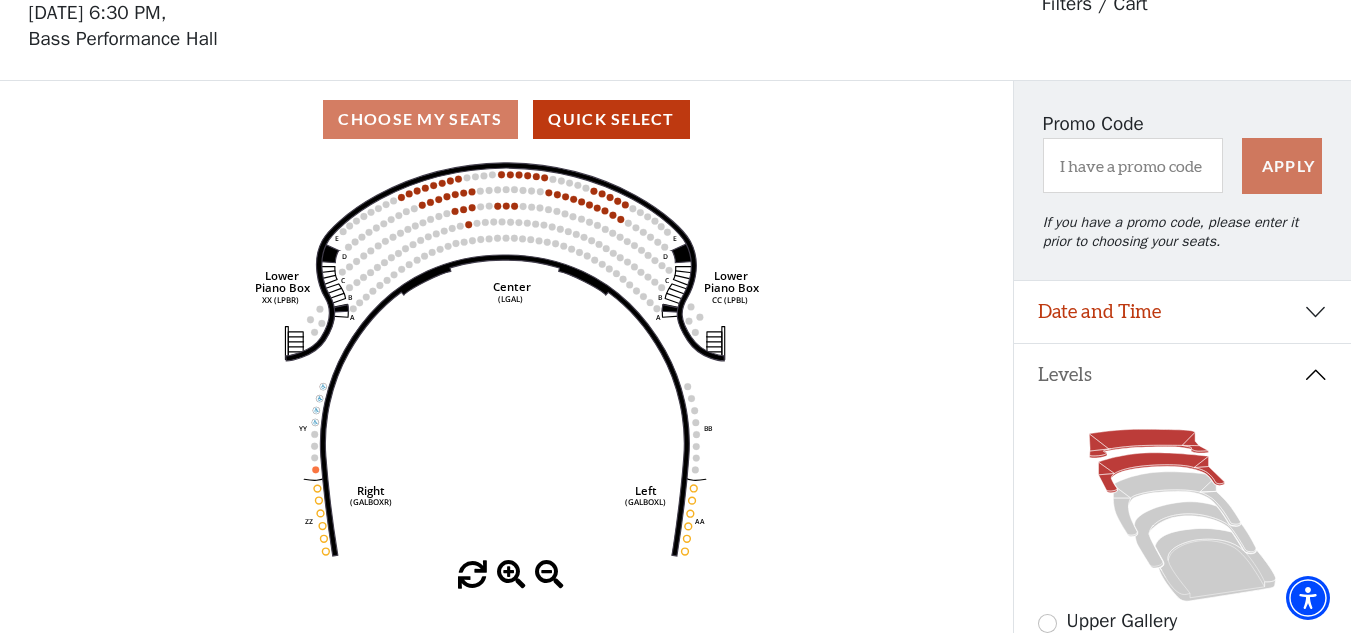 click 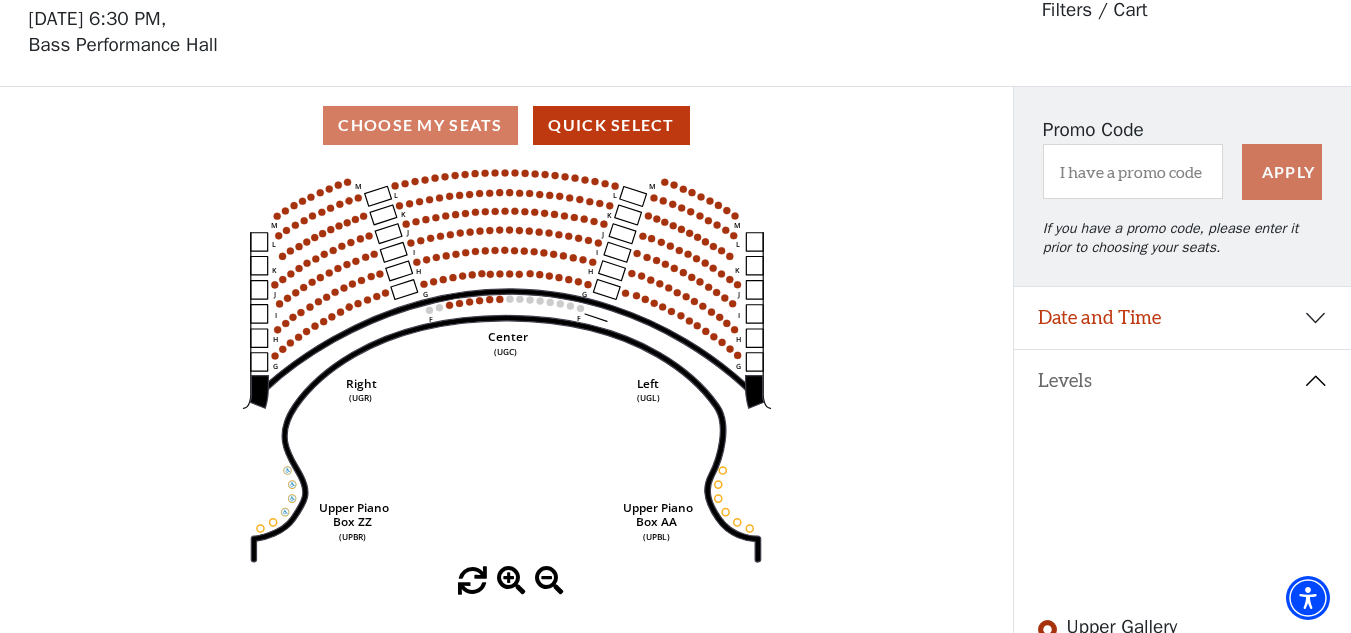 scroll, scrollTop: 93, scrollLeft: 0, axis: vertical 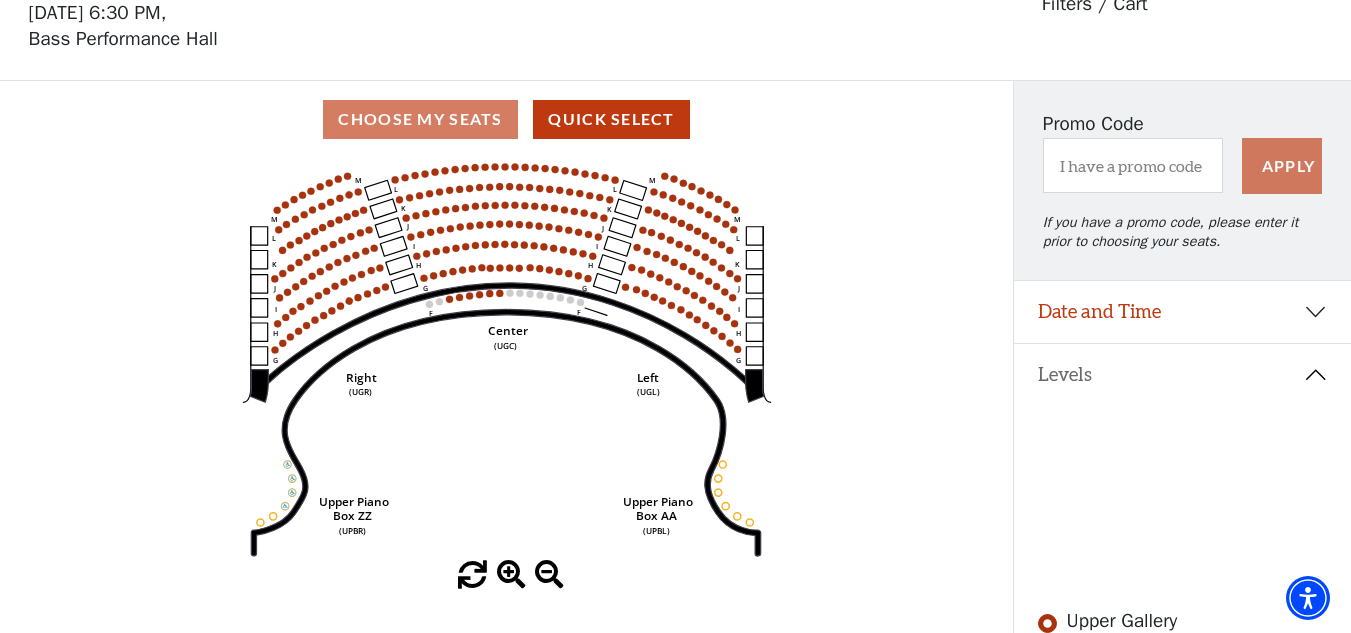 click 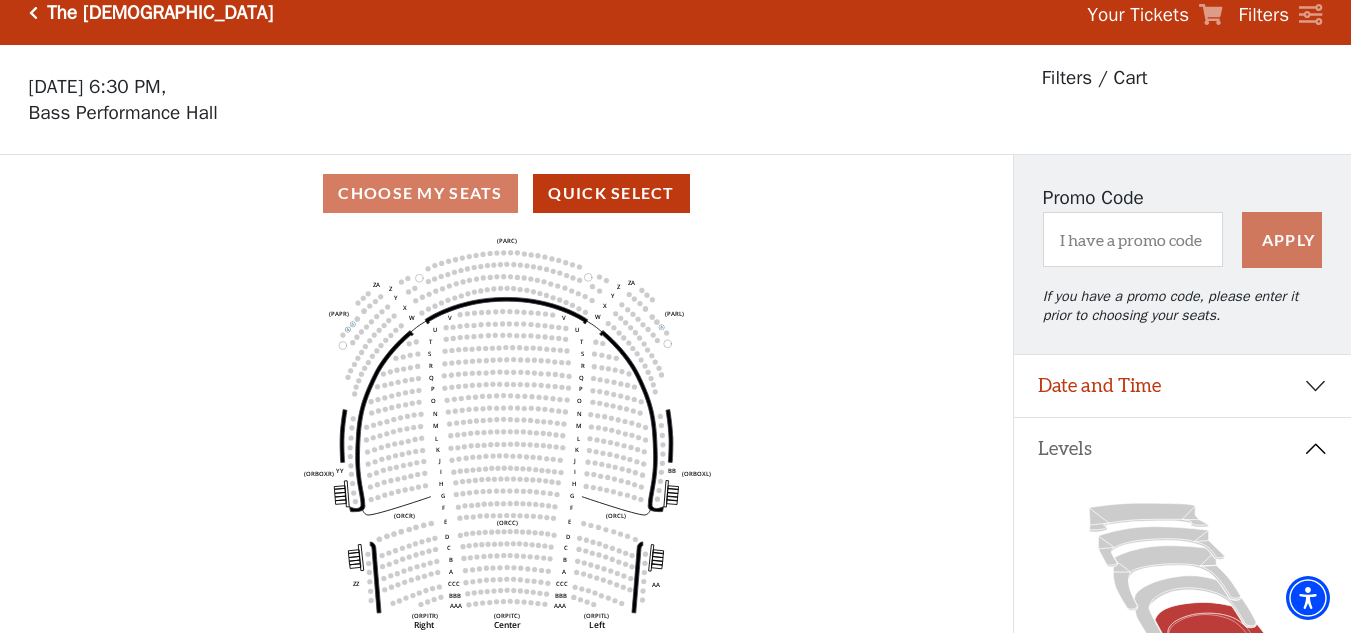 scroll, scrollTop: 93, scrollLeft: 0, axis: vertical 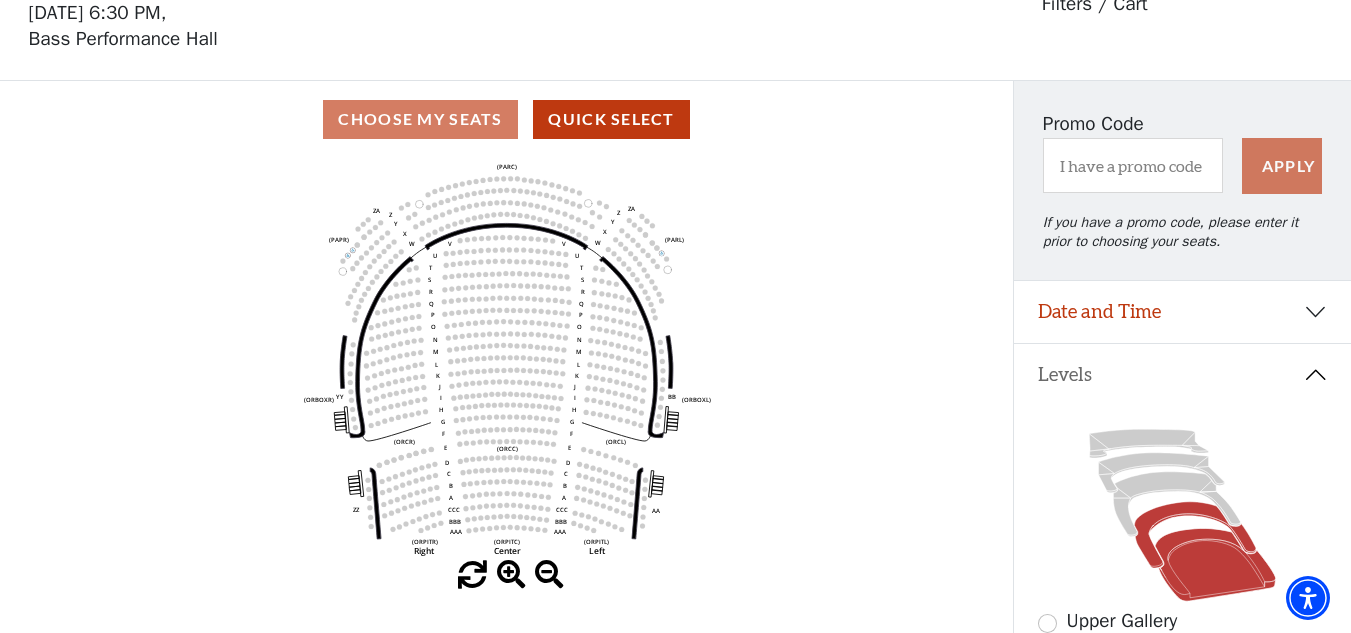 click 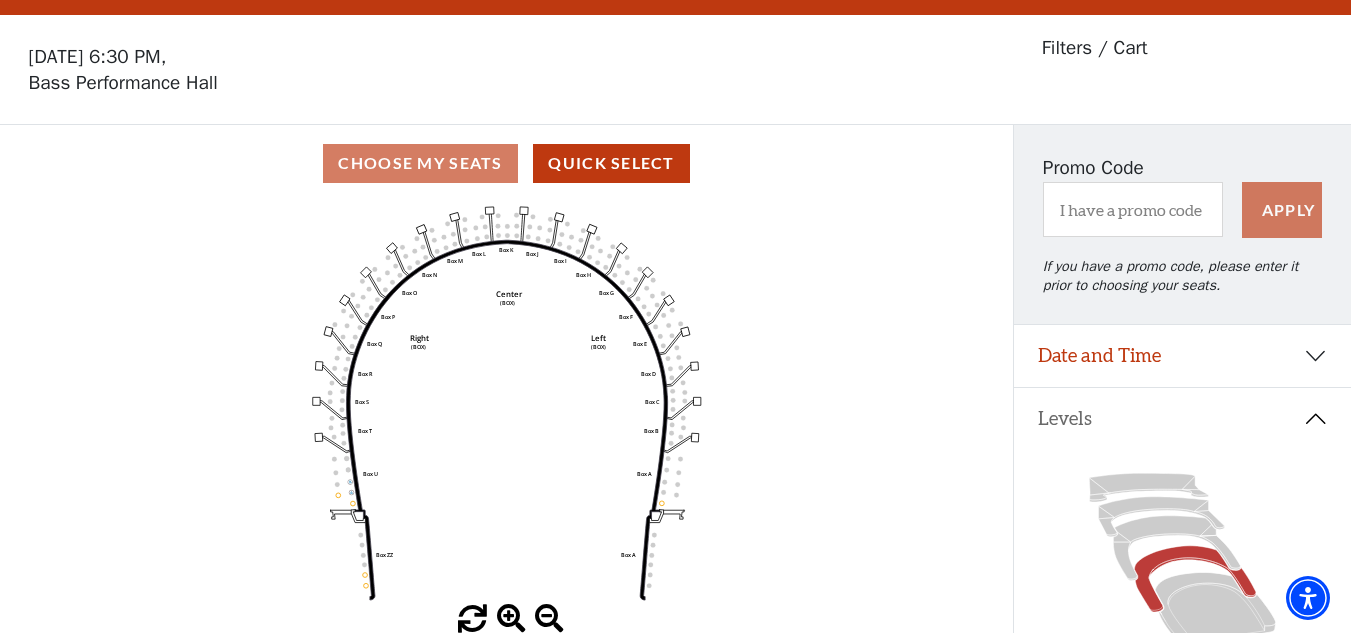 scroll, scrollTop: 93, scrollLeft: 0, axis: vertical 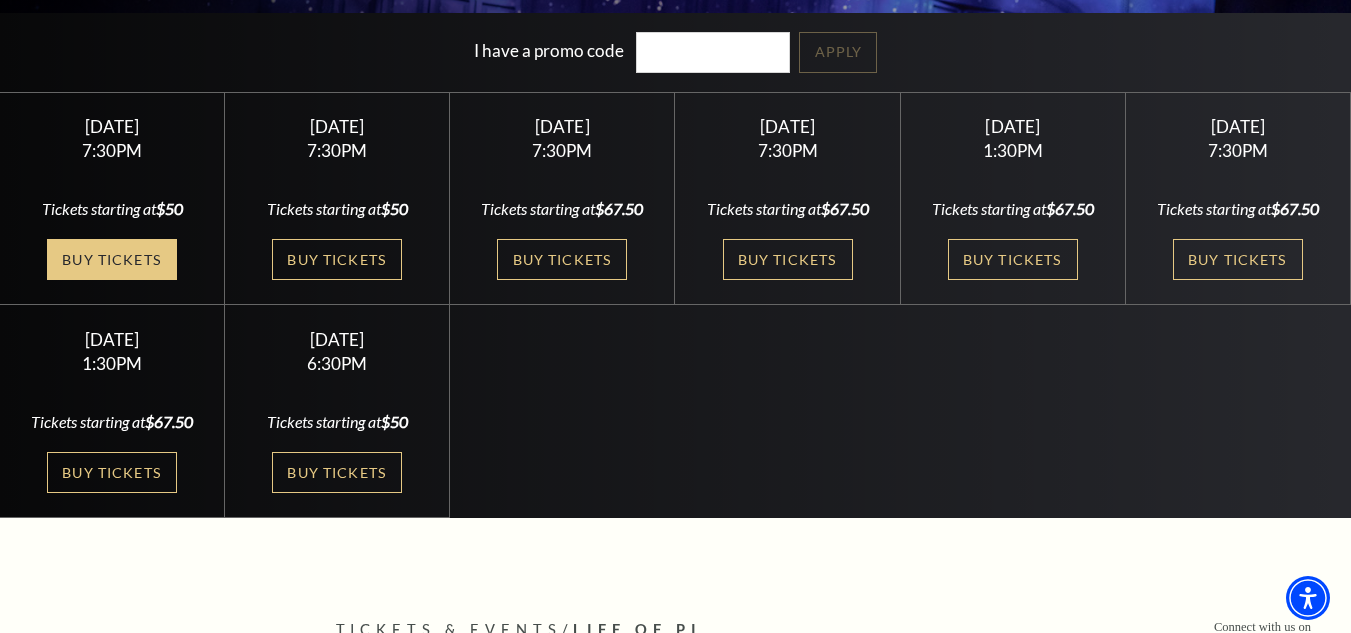 click on "Buy Tickets" at bounding box center (112, 259) 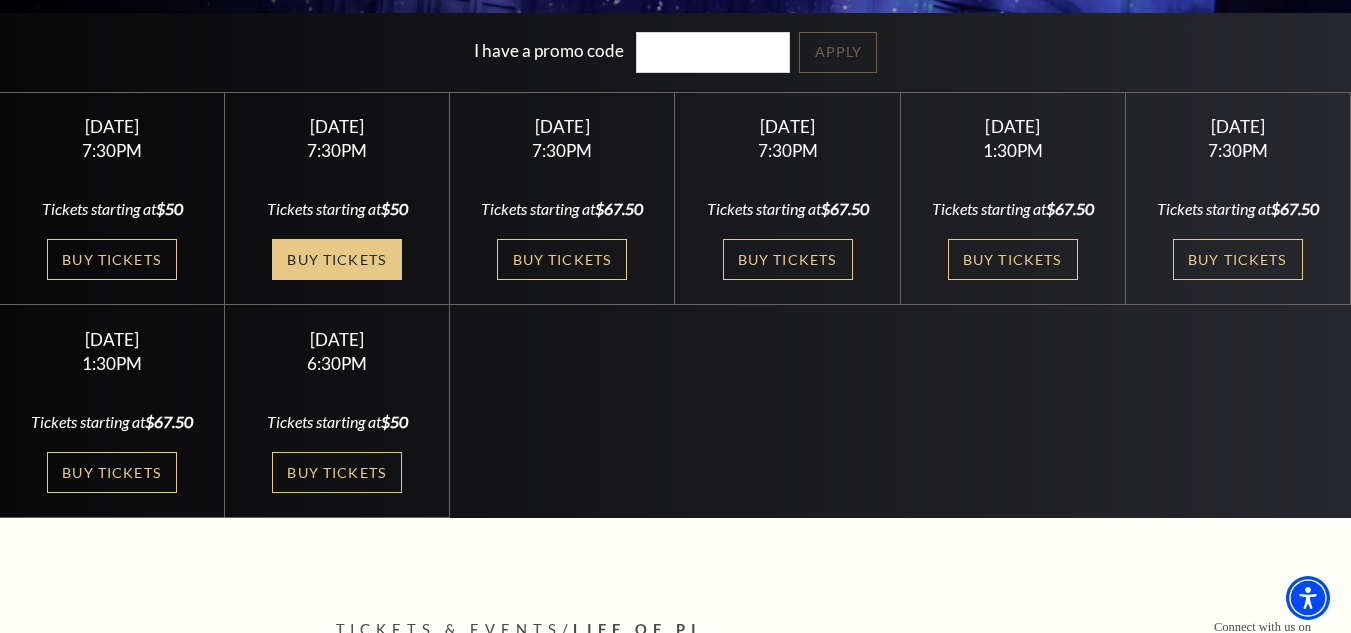click on "Buy Tickets" at bounding box center [337, 259] 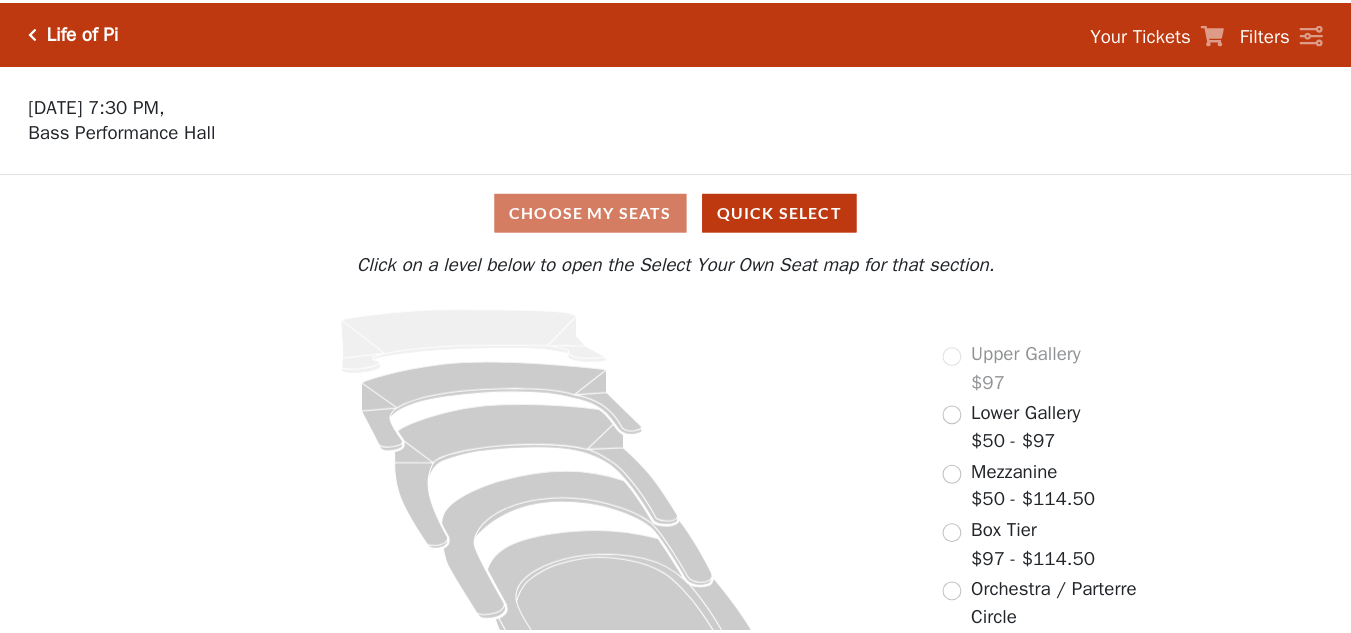 scroll, scrollTop: 0, scrollLeft: 0, axis: both 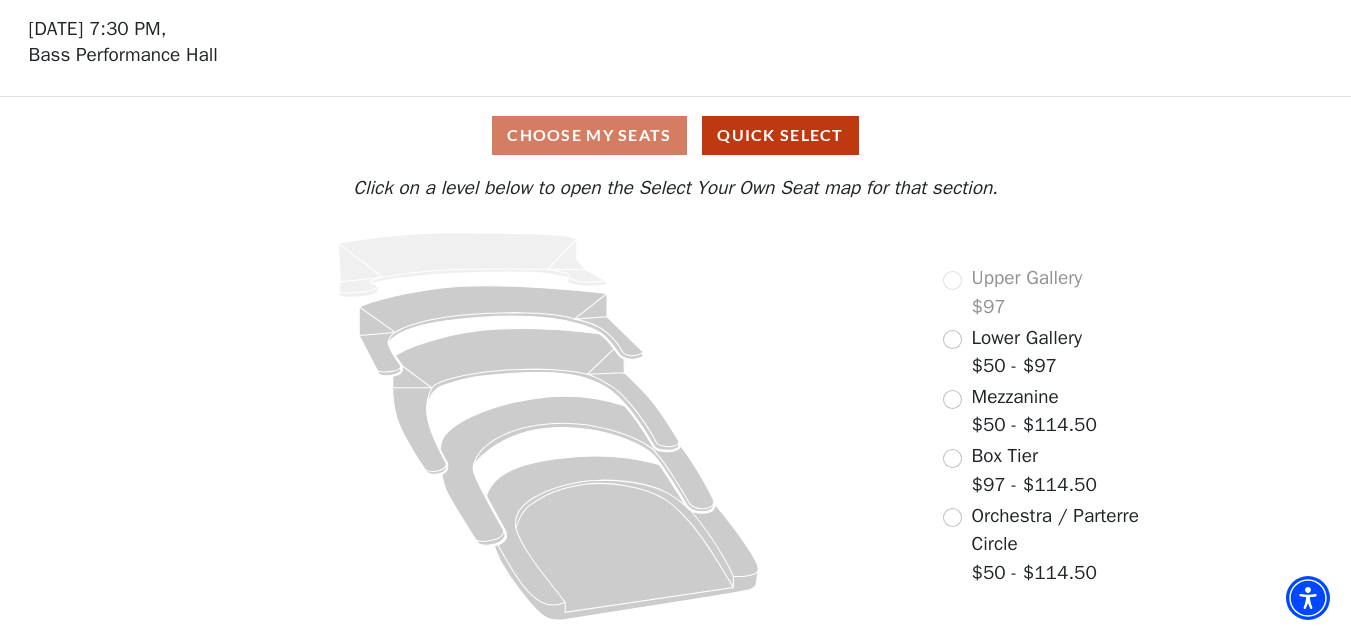 click on "Mezzanine" at bounding box center [1015, 397] 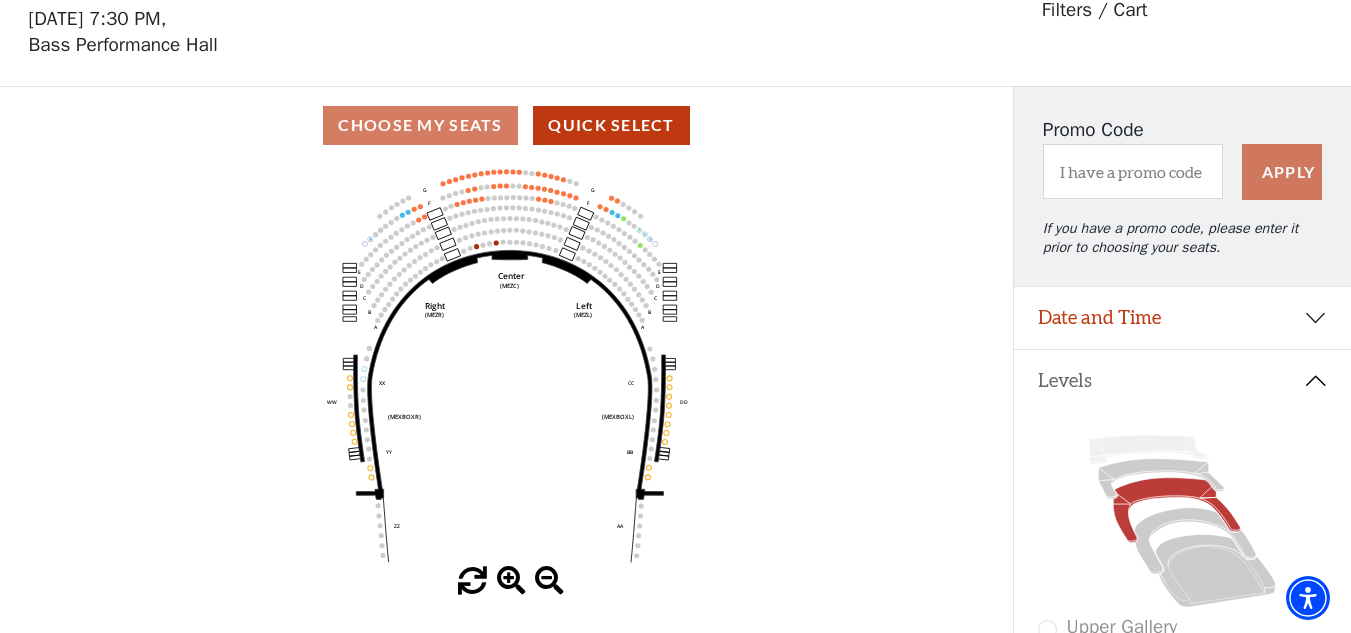 scroll, scrollTop: 93, scrollLeft: 0, axis: vertical 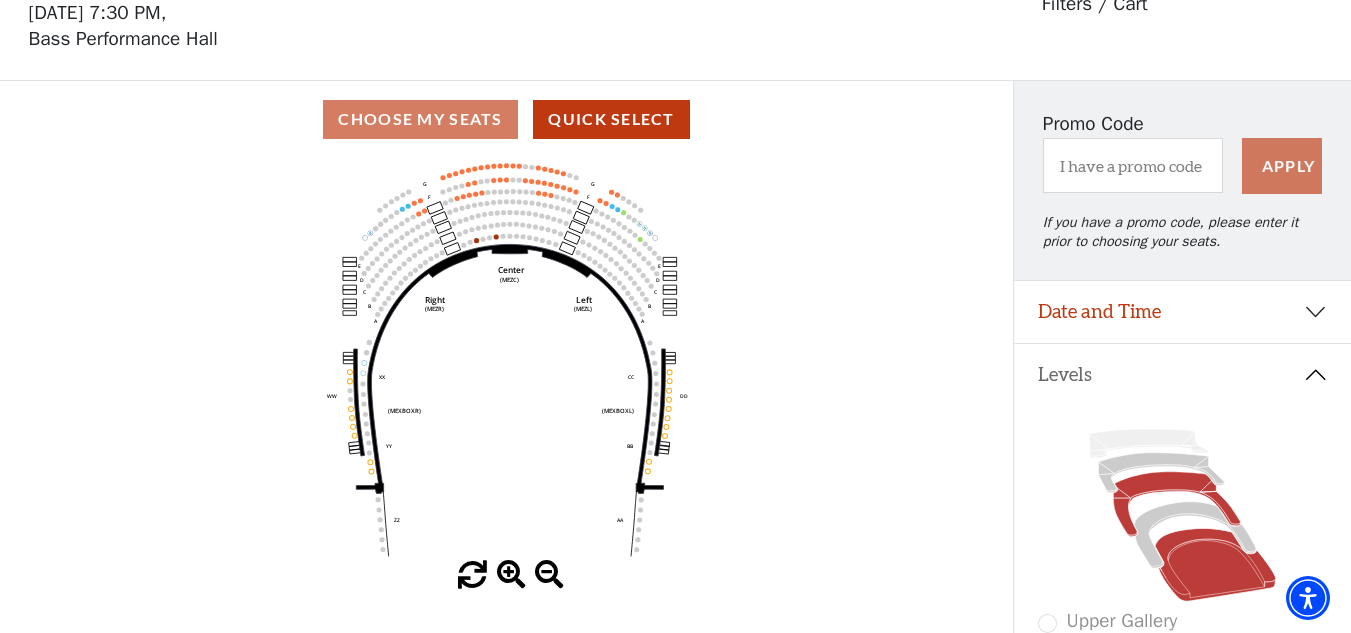 click 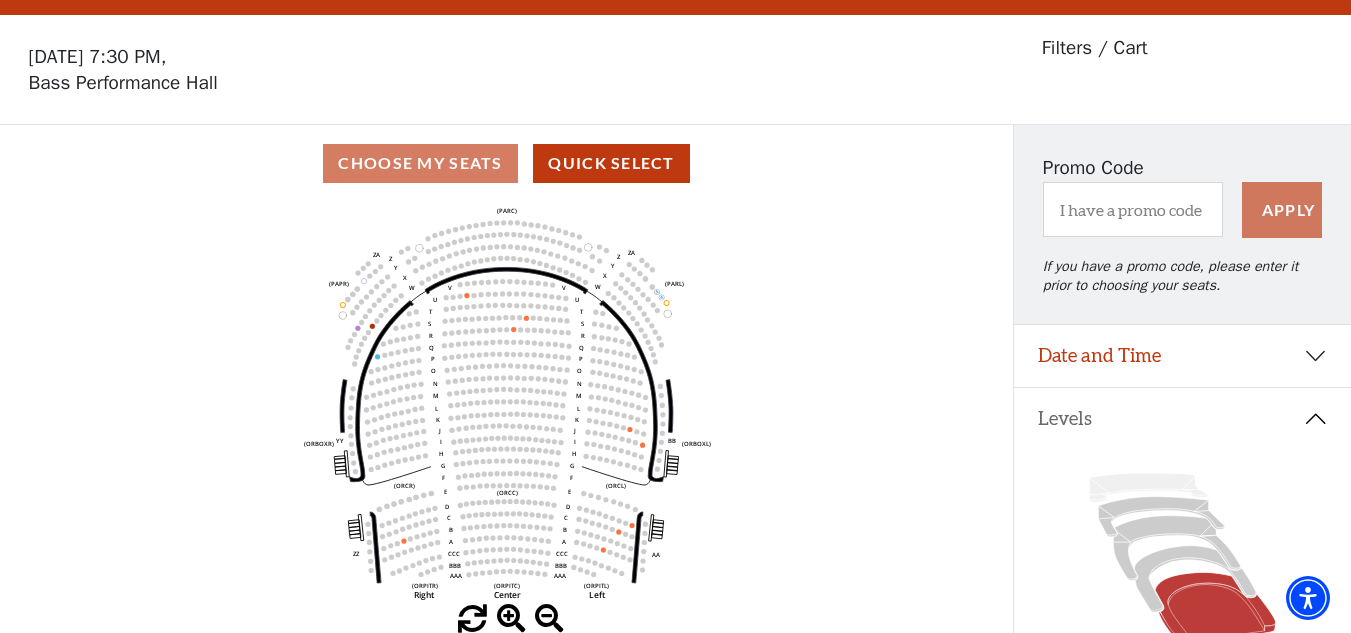 scroll, scrollTop: 93, scrollLeft: 0, axis: vertical 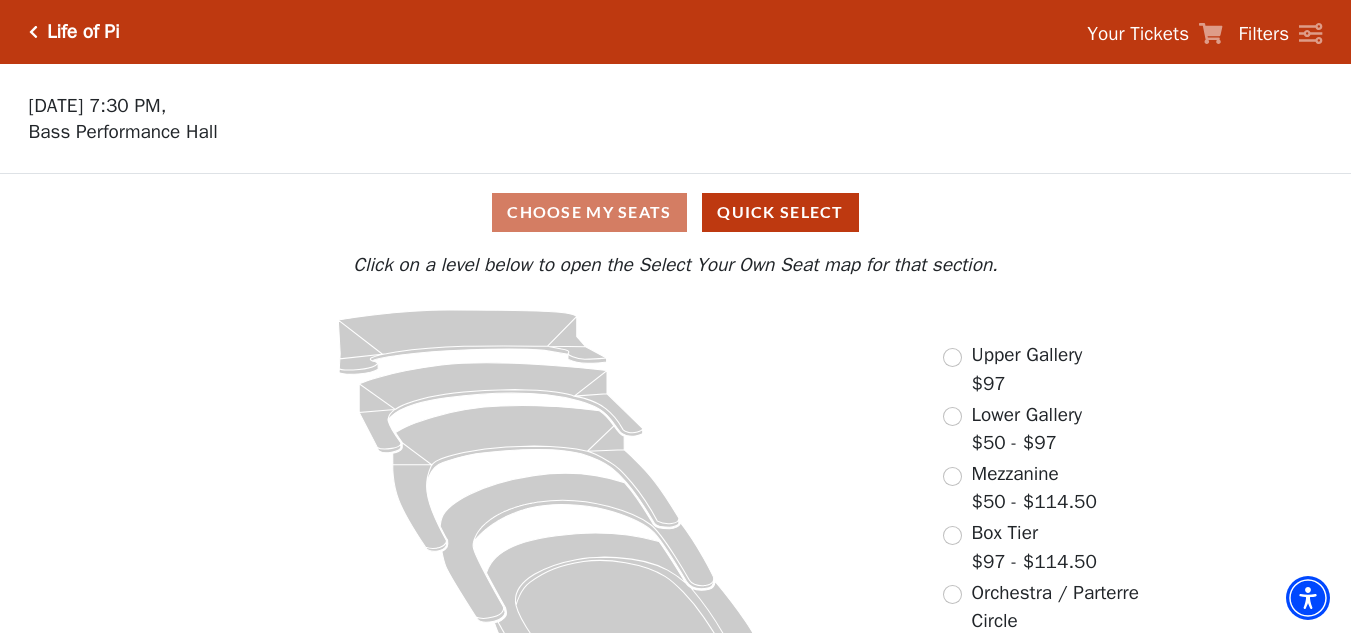 click on "Mezzanine" at bounding box center (1015, 474) 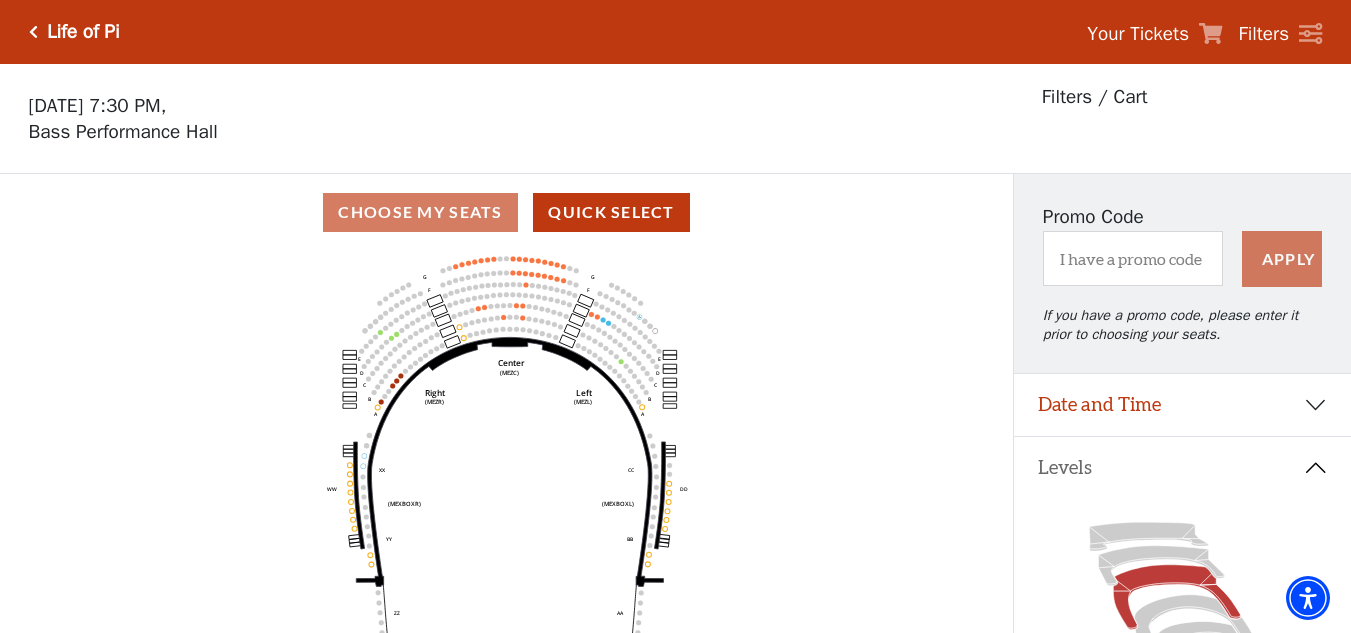 scroll, scrollTop: 93, scrollLeft: 0, axis: vertical 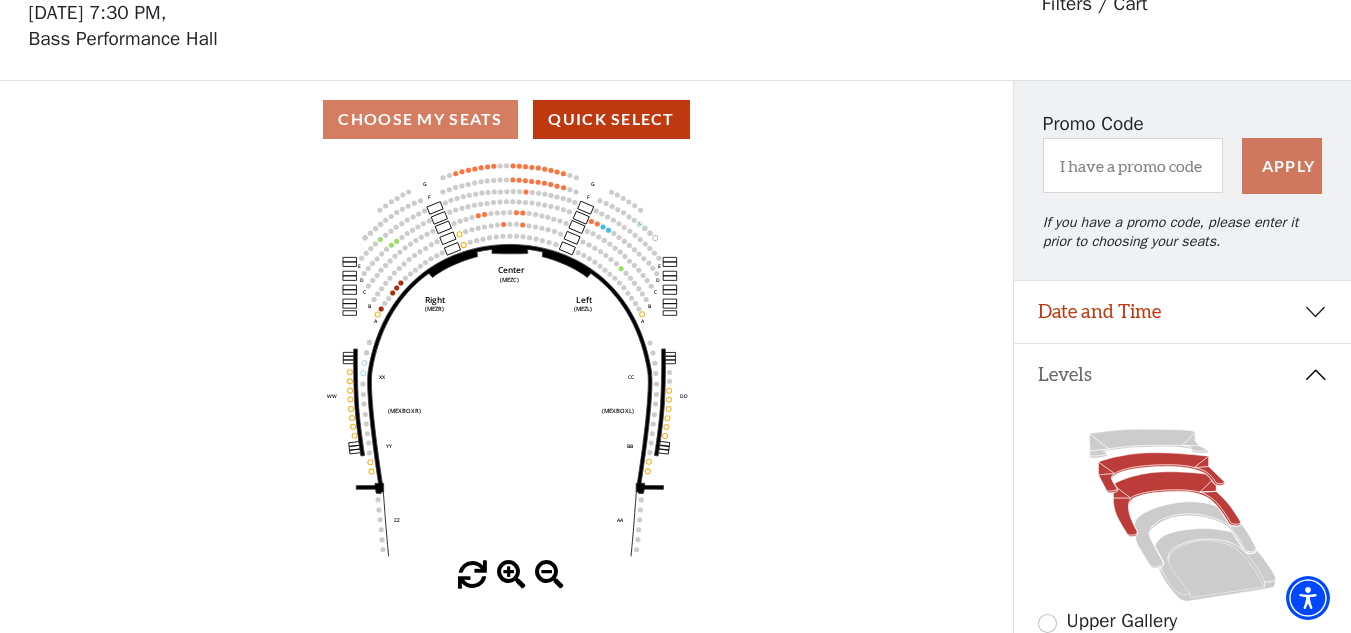 click 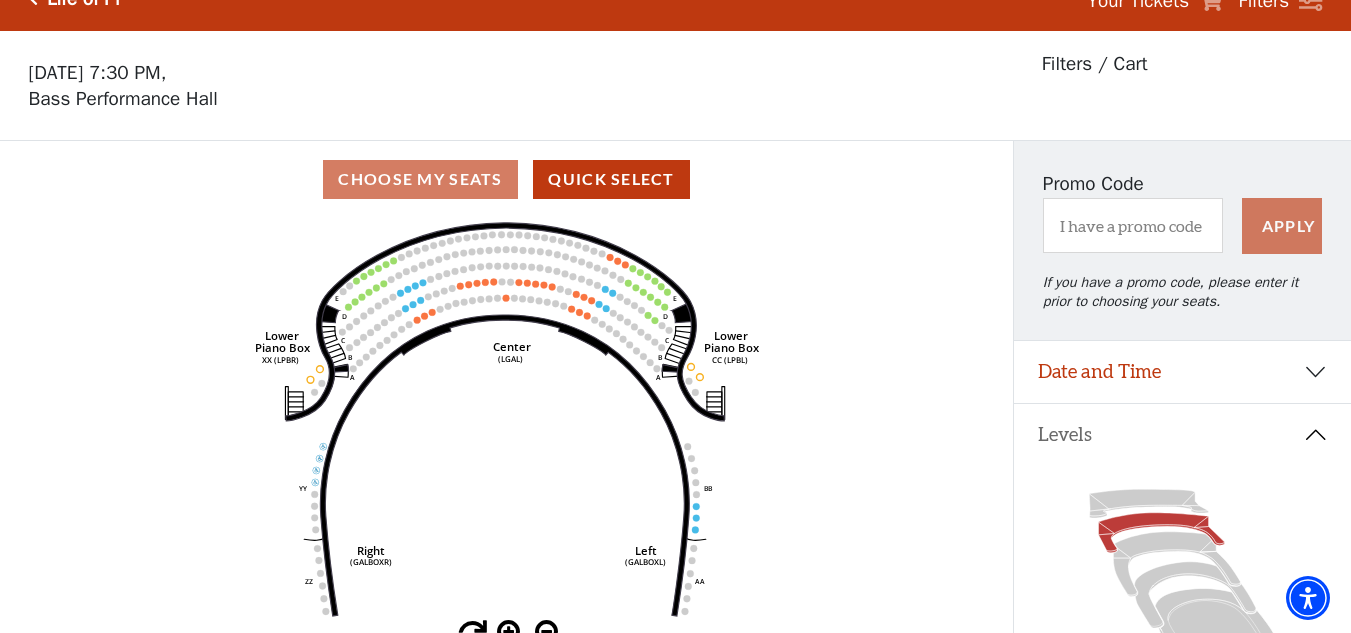 scroll, scrollTop: 93, scrollLeft: 0, axis: vertical 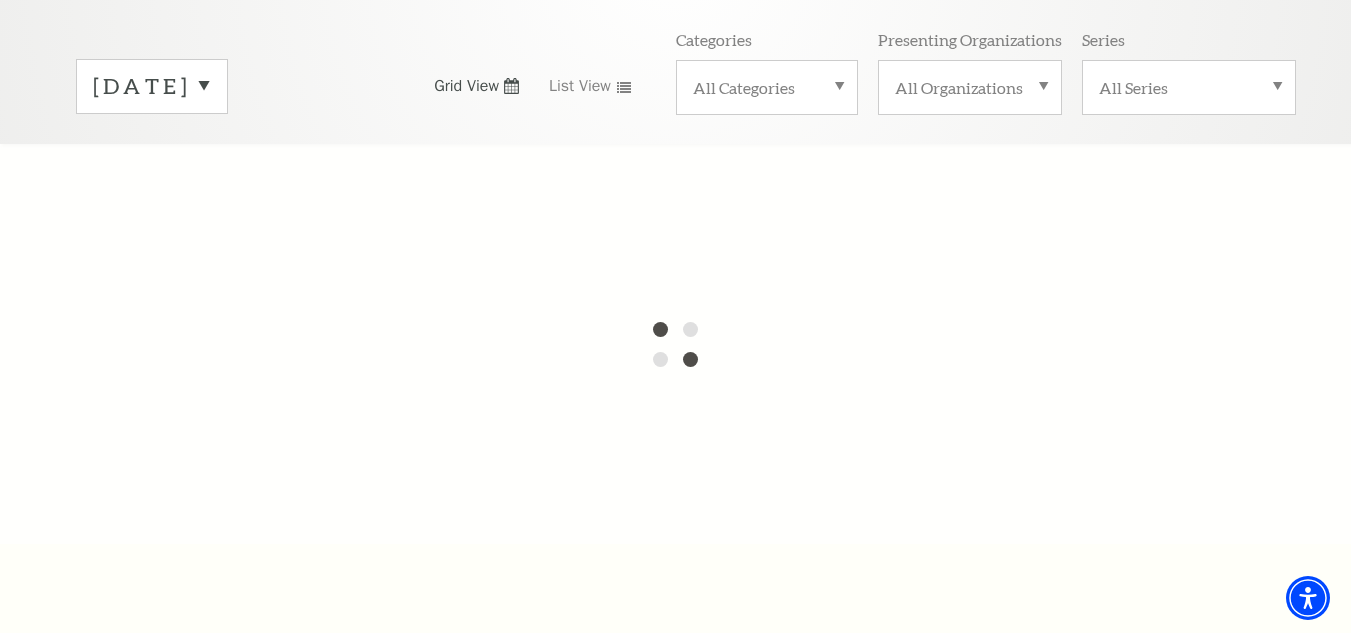 click on "[DATE]" at bounding box center [152, 86] 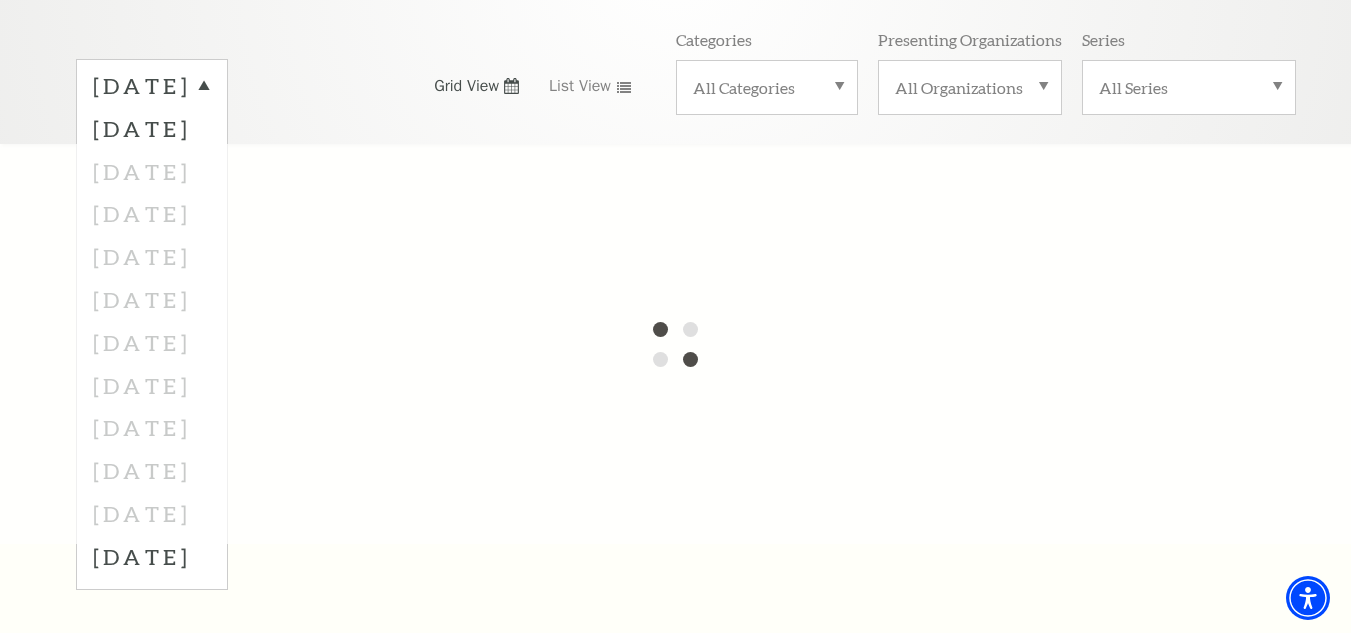 click at bounding box center [675, 344] 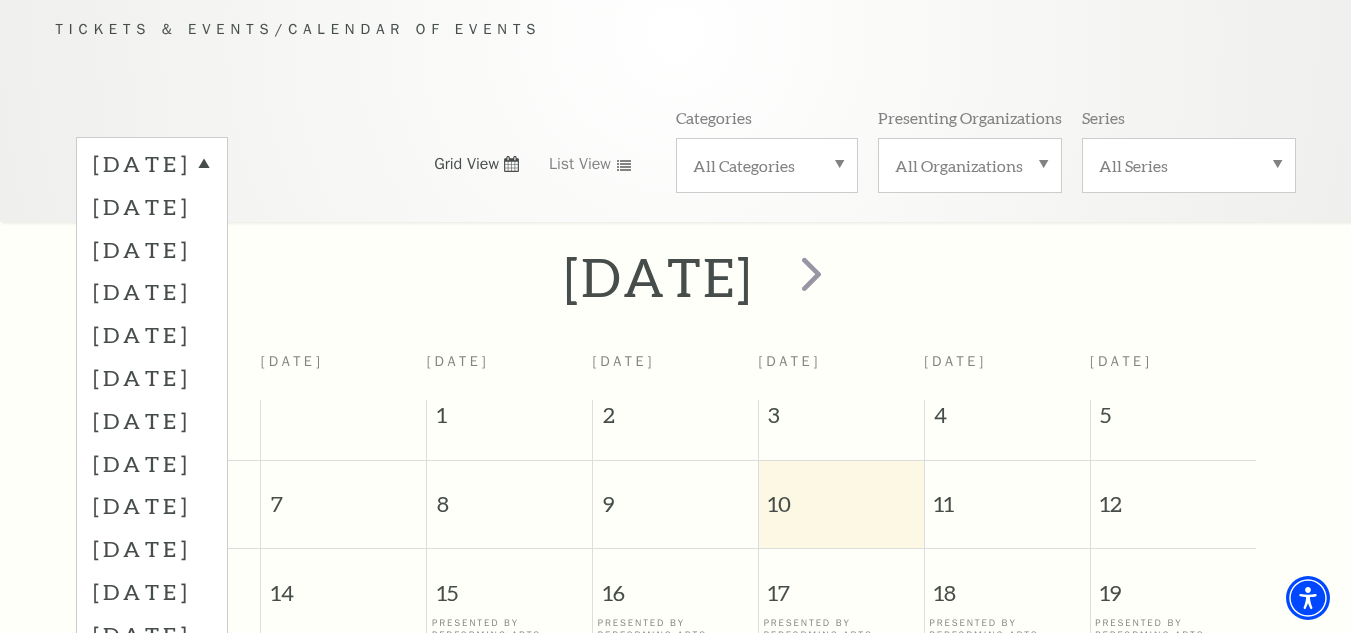 scroll, scrollTop: 177, scrollLeft: 0, axis: vertical 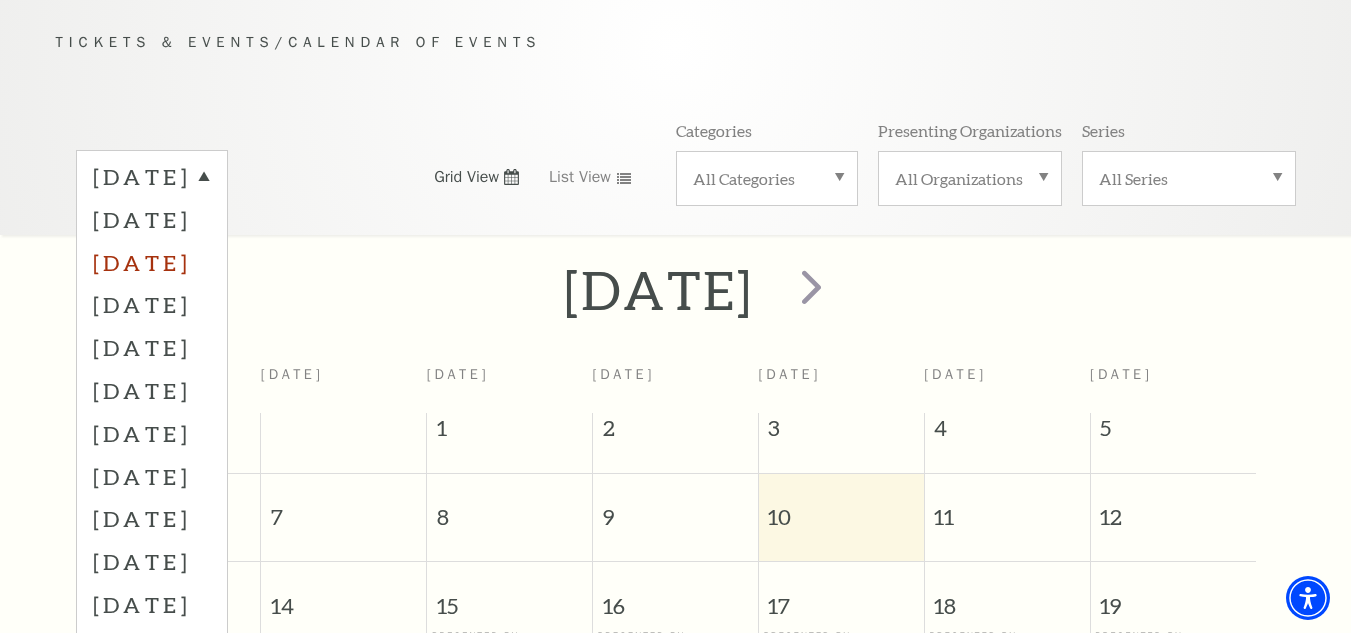 click on "[DATE]" at bounding box center [152, 262] 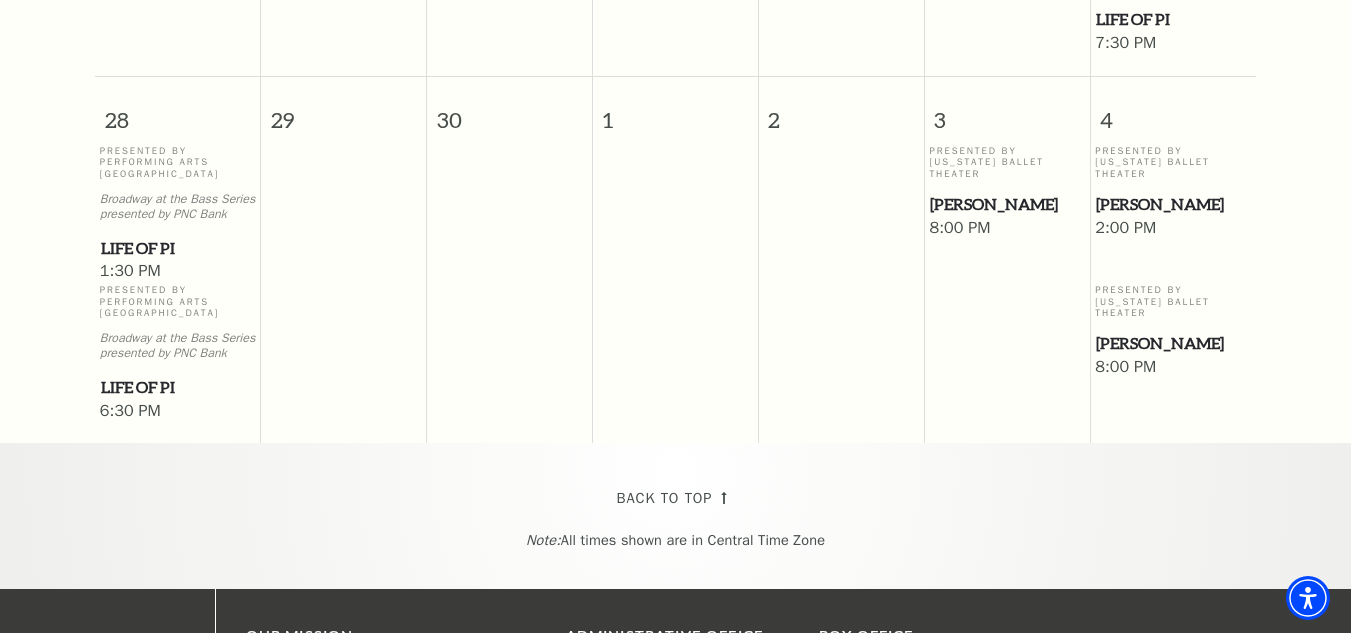 scroll, scrollTop: 329, scrollLeft: 0, axis: vertical 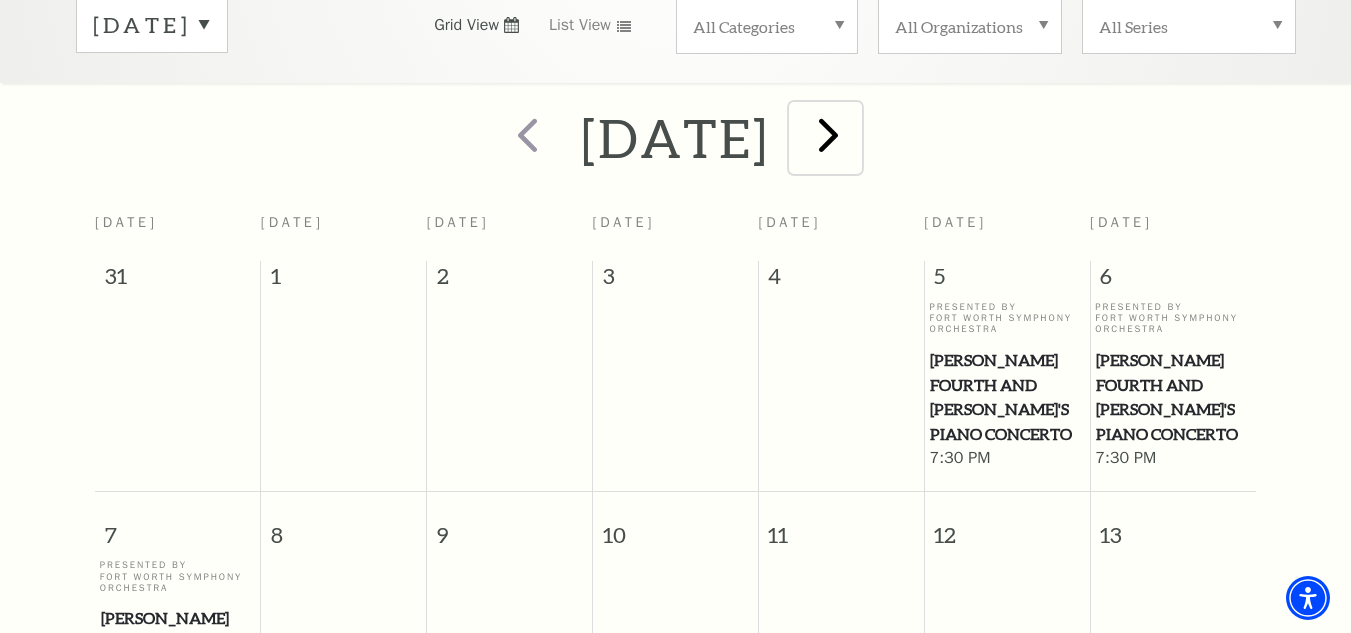 click at bounding box center [828, 134] 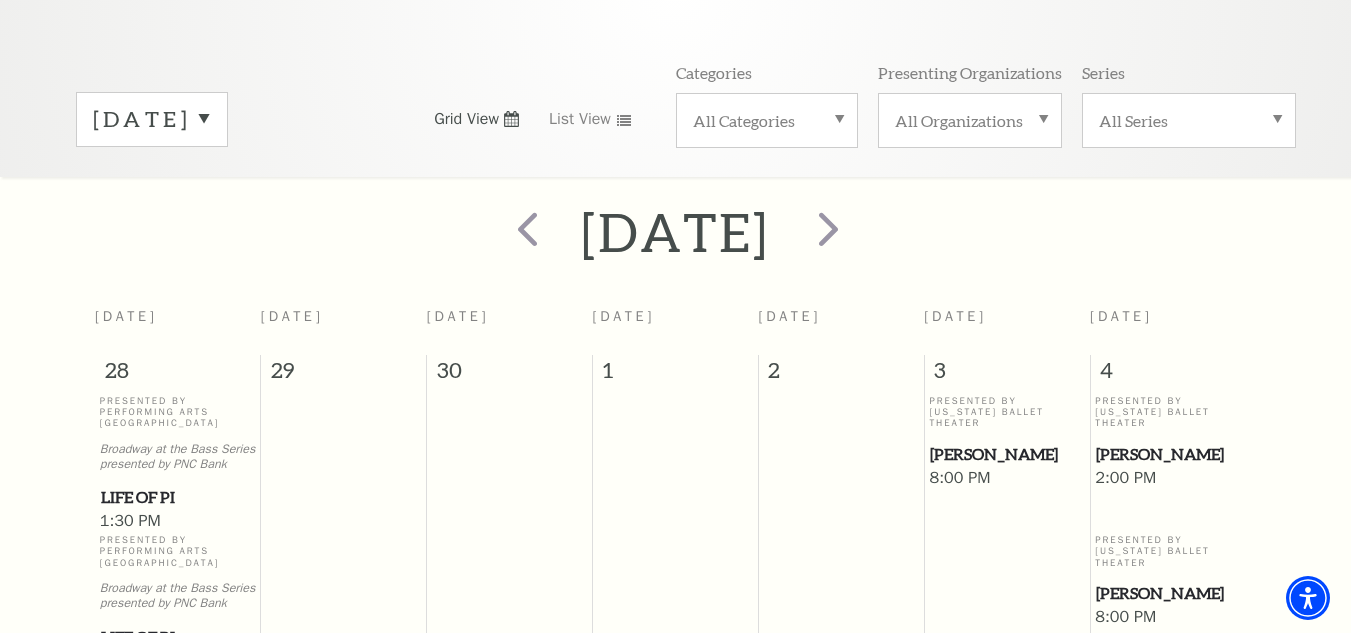 scroll, scrollTop: 177, scrollLeft: 0, axis: vertical 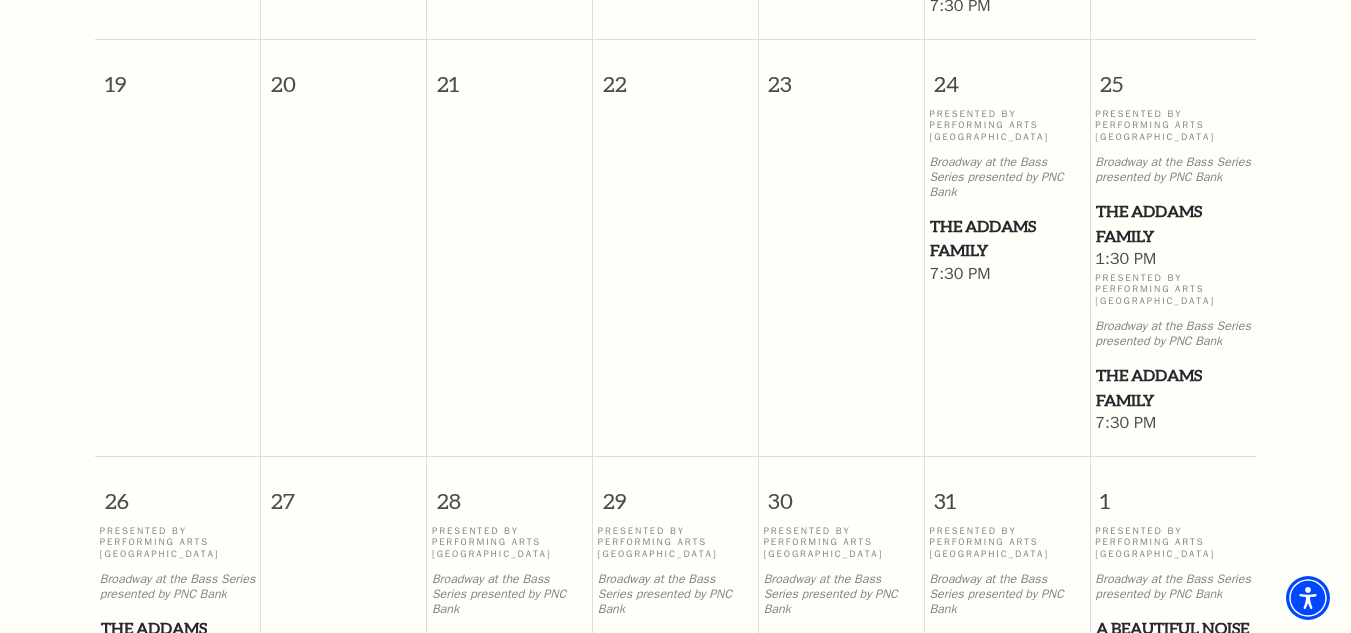 click on "The Addams Family" at bounding box center (1006, 238) 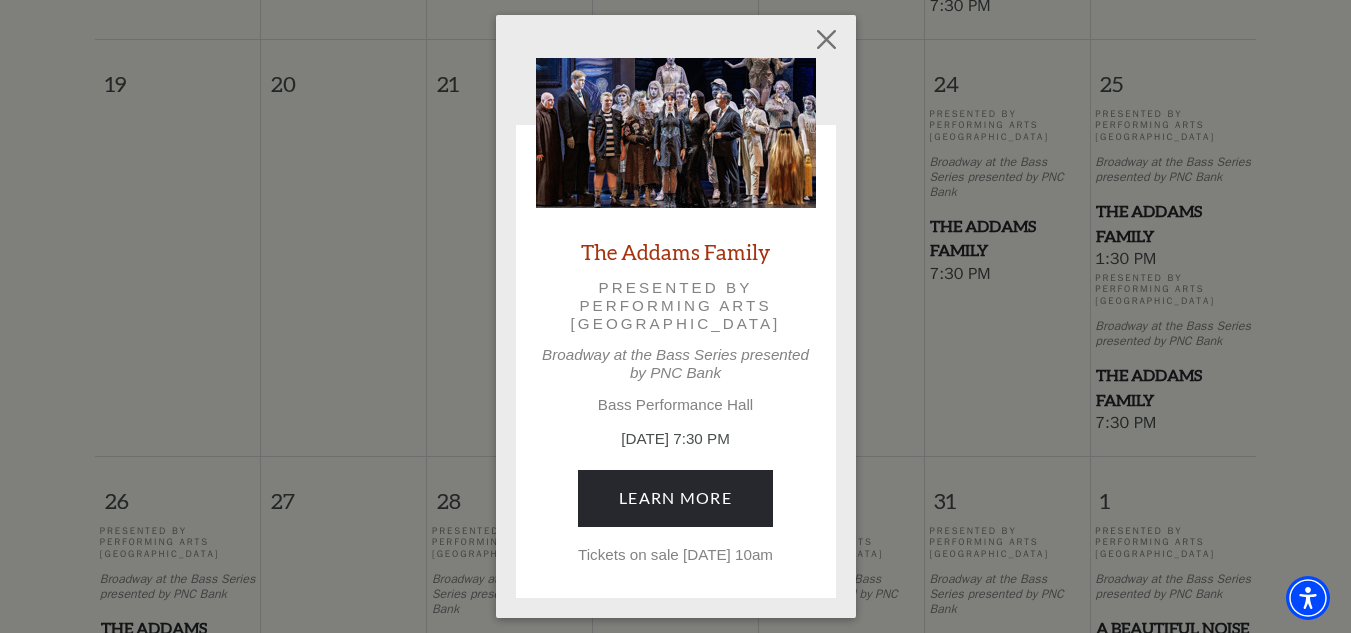 click on "Empty heading       The Addams Family   Presented by Performing Arts [GEOGRAPHIC_DATA] at the Bass Series presented by PNC Bank   Bass Performance Hall
[DATE] 7:30 PM
Learn More     Tickets on sale [DATE] 10am" at bounding box center [675, 316] 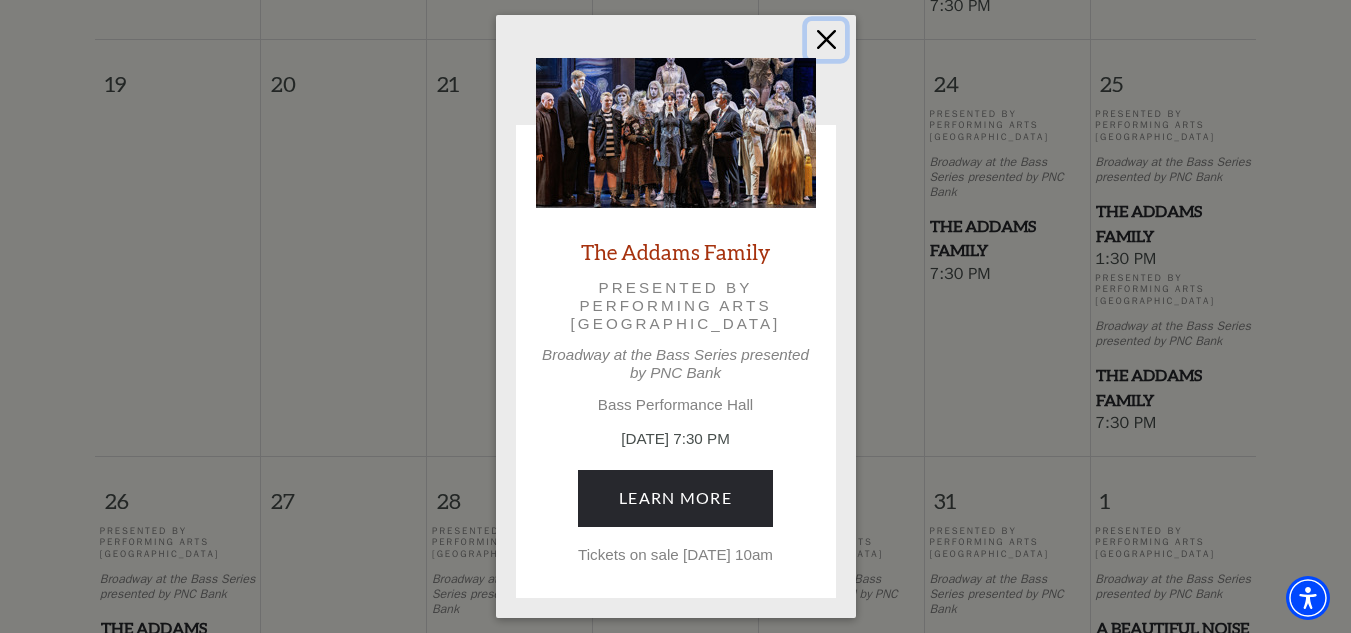 click at bounding box center (826, 40) 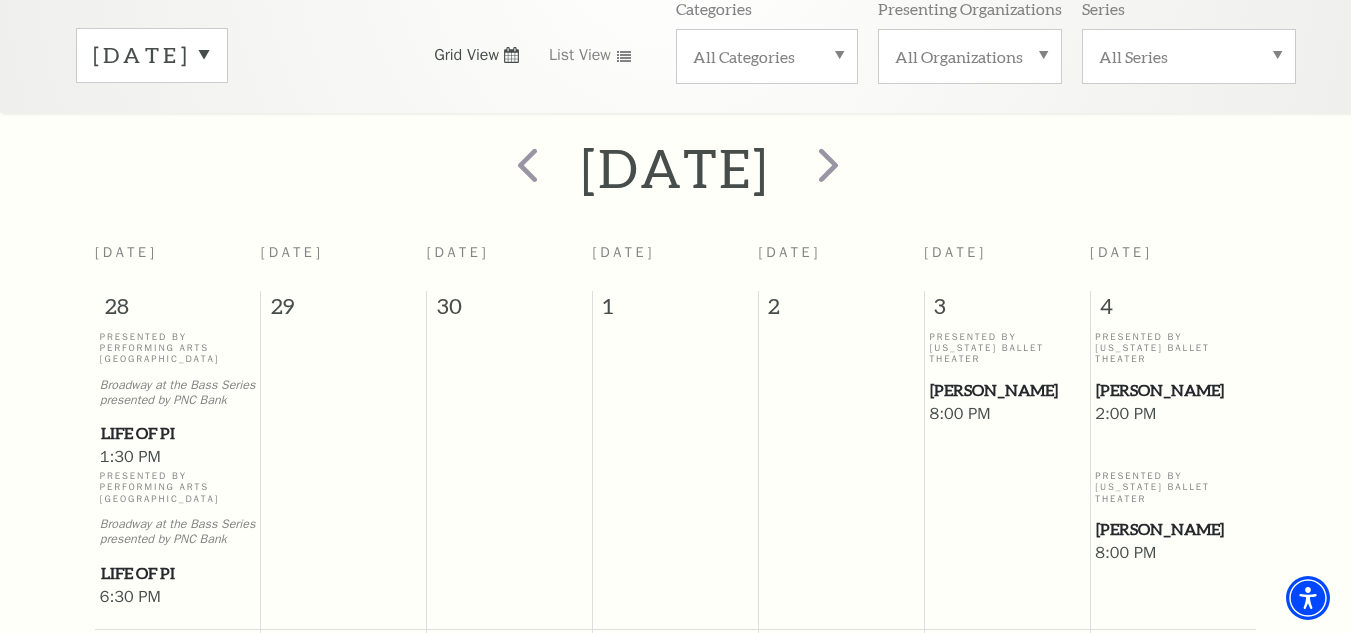 scroll, scrollTop: 294, scrollLeft: 0, axis: vertical 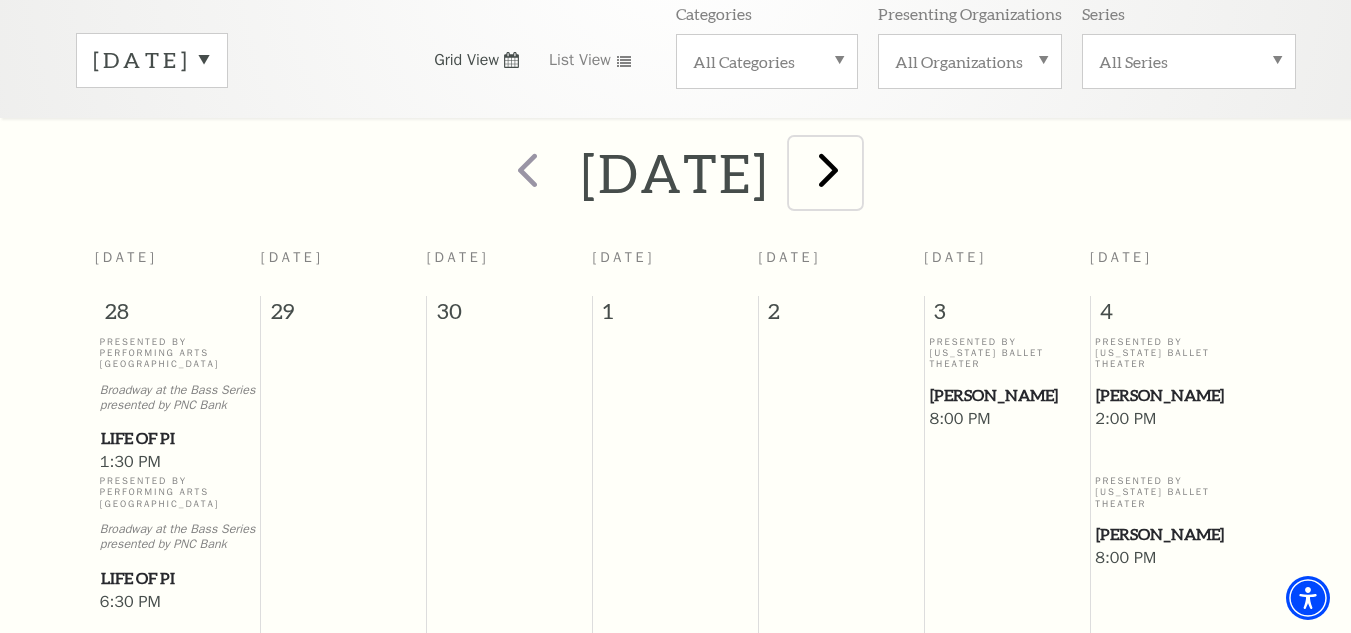 click at bounding box center (828, 169) 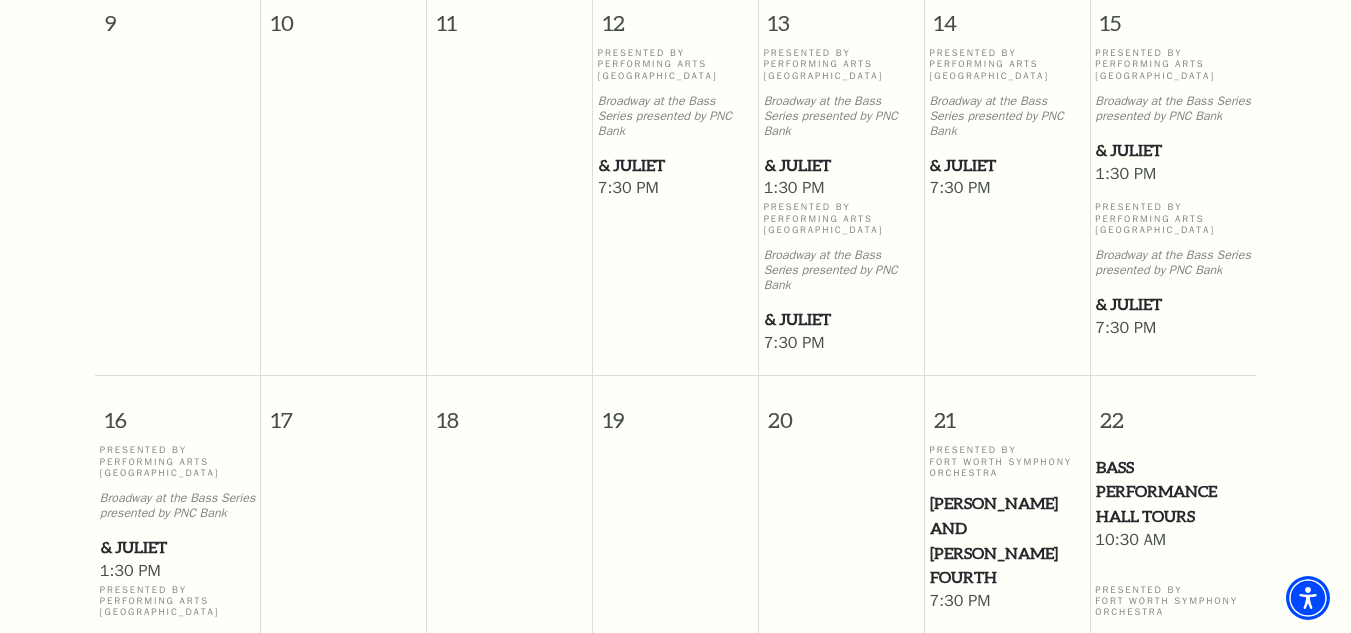 scroll, scrollTop: 1402, scrollLeft: 0, axis: vertical 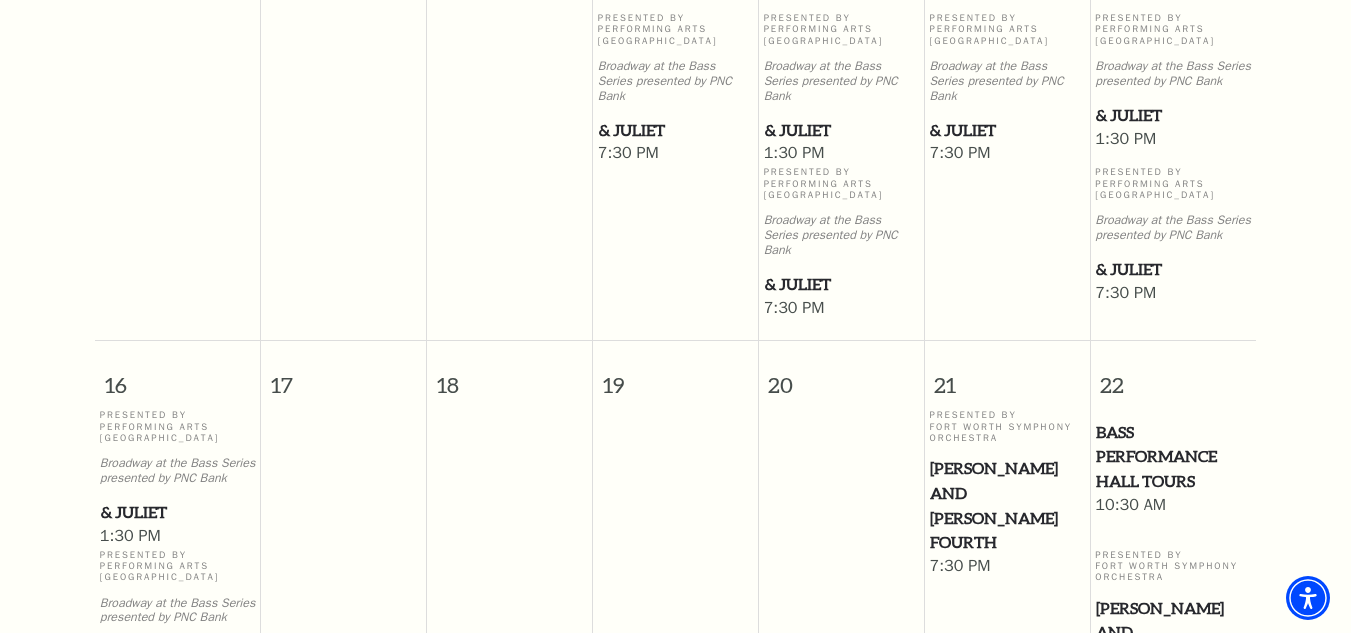 click on "& Juliet" at bounding box center [1173, 115] 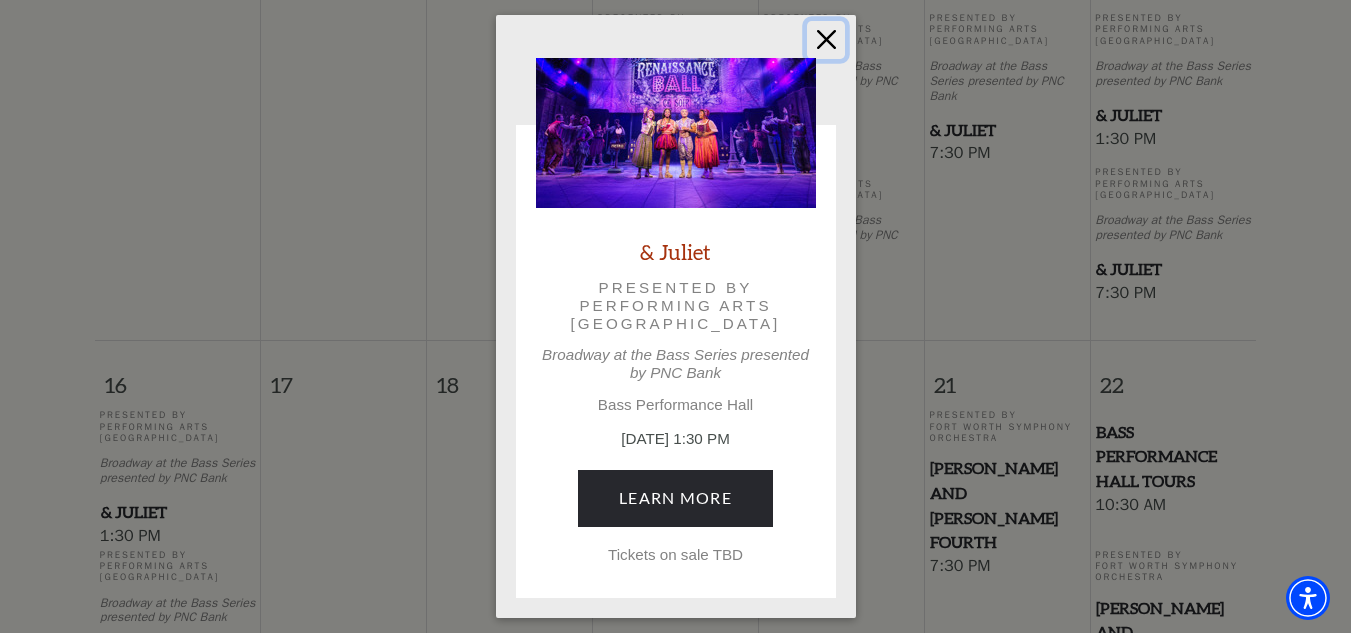 click at bounding box center [826, 40] 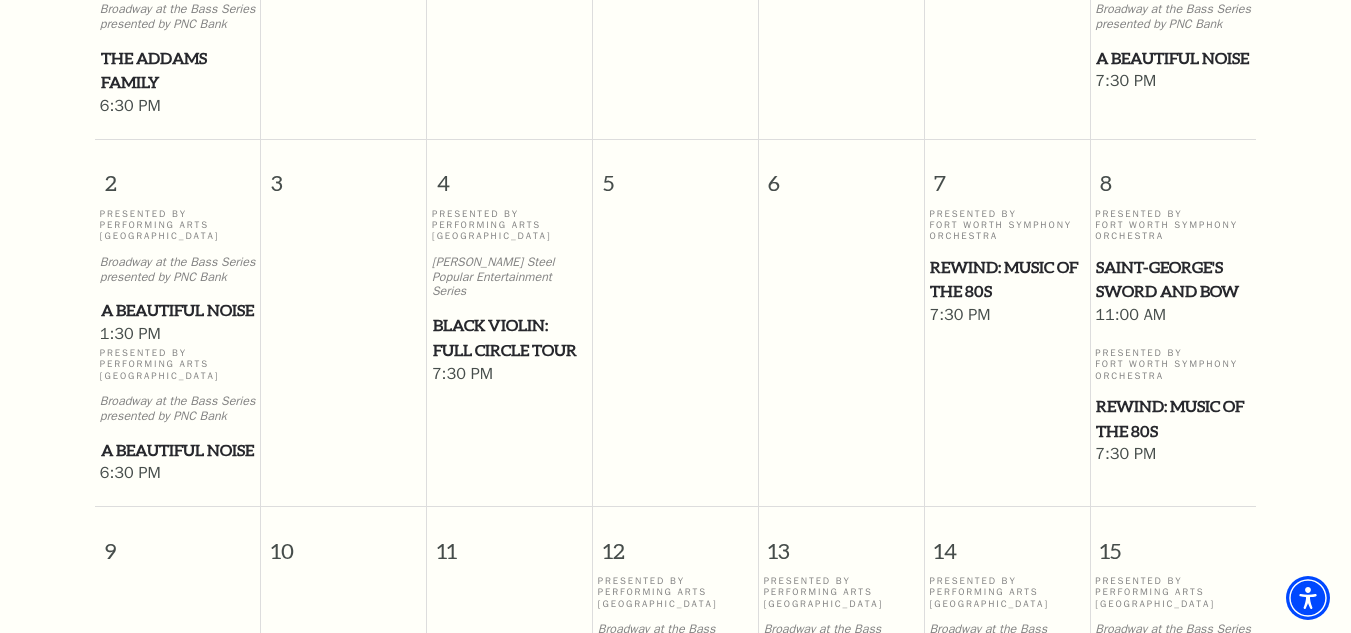 scroll, scrollTop: 0, scrollLeft: 0, axis: both 